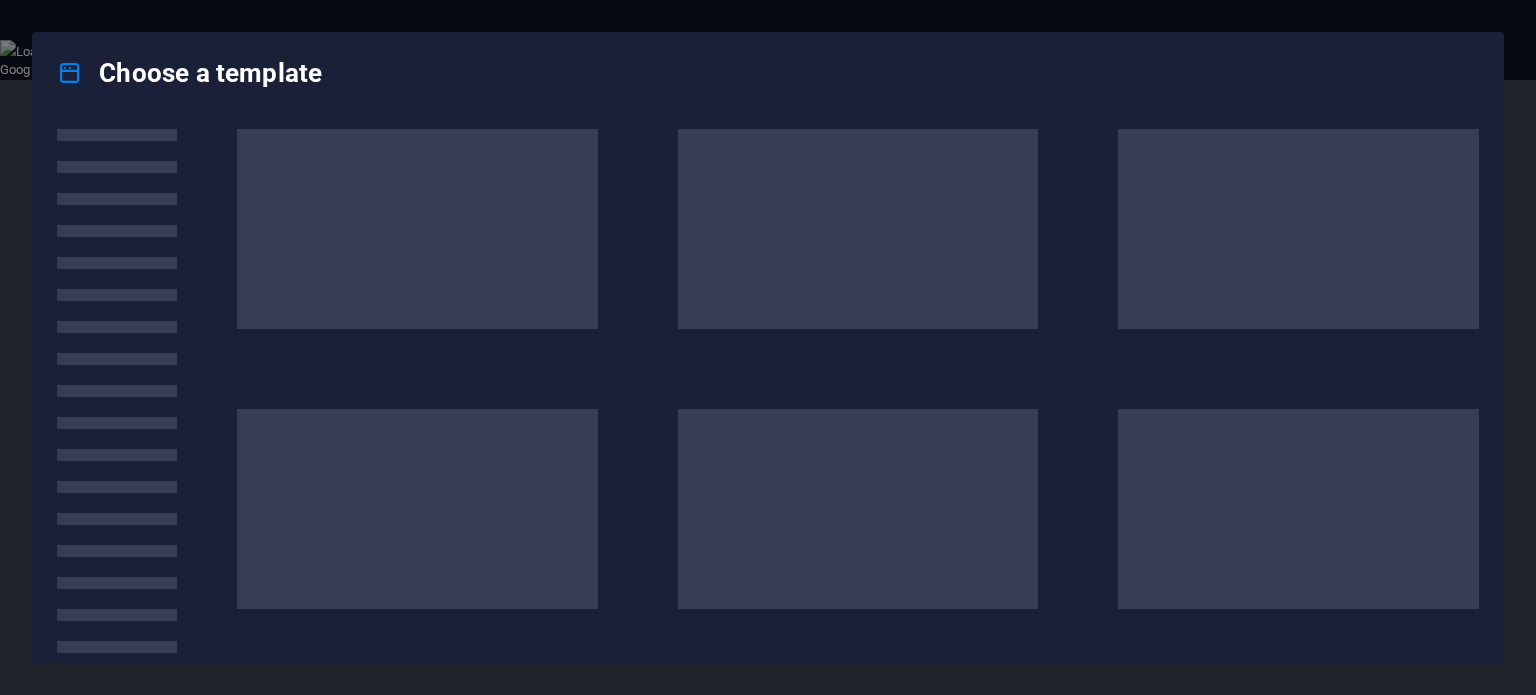 scroll, scrollTop: 0, scrollLeft: 0, axis: both 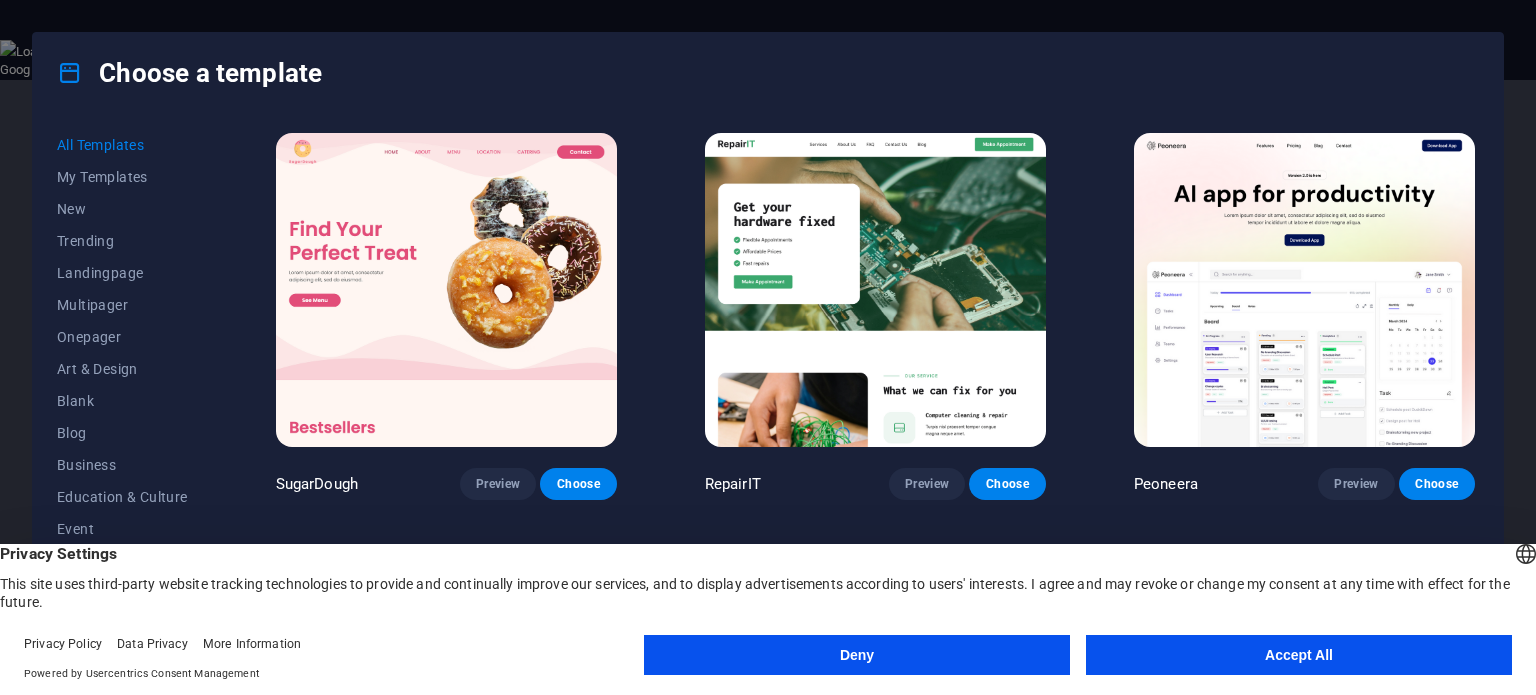 click on "For this domain" at bounding box center (46, 285) 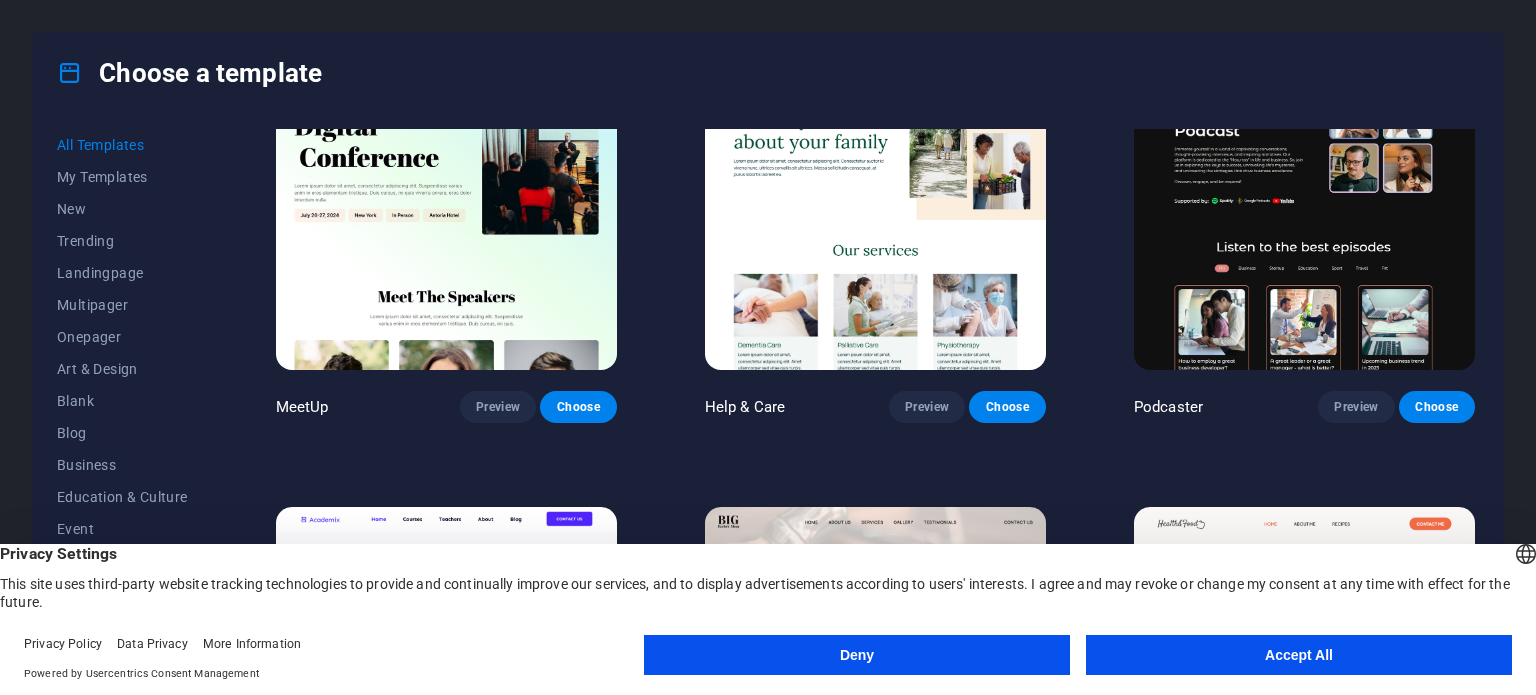scroll, scrollTop: 1436, scrollLeft: 0, axis: vertical 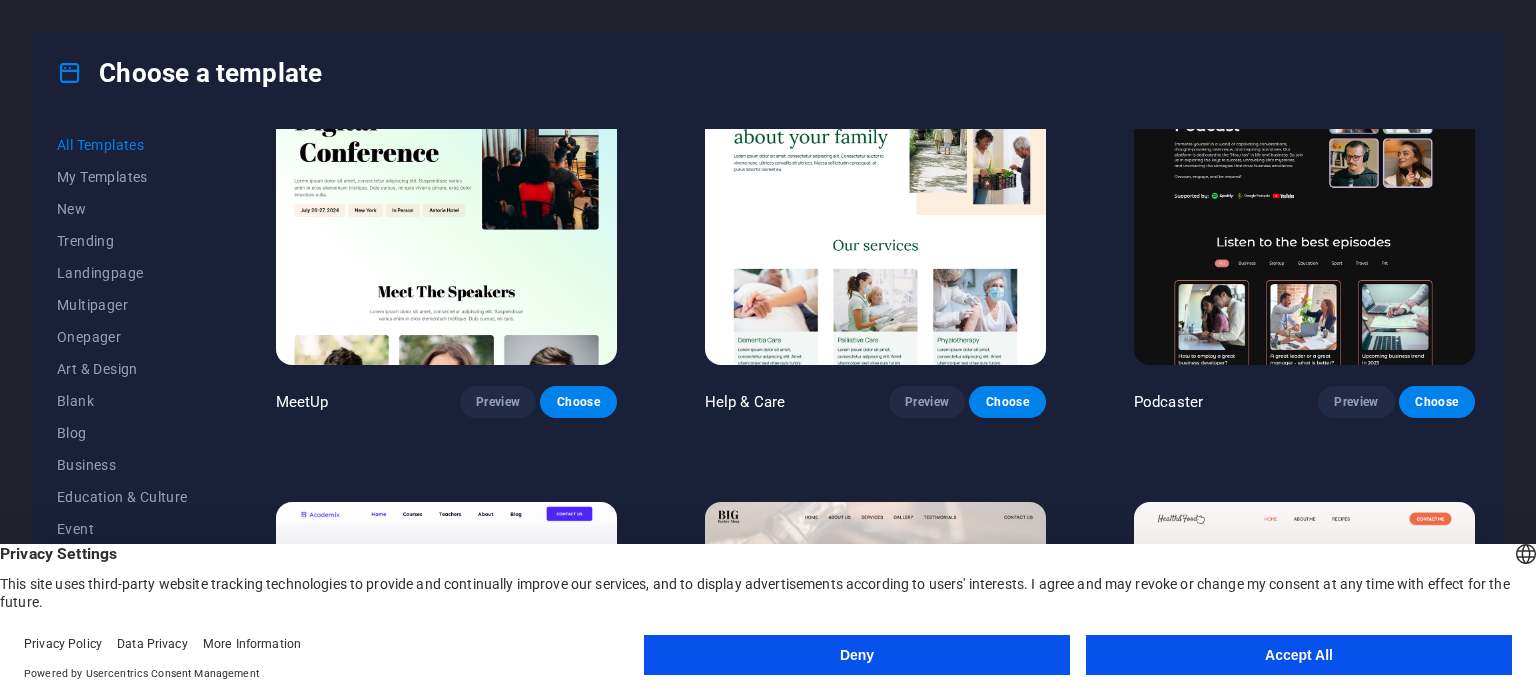 click on "Accept All" at bounding box center (1299, 655) 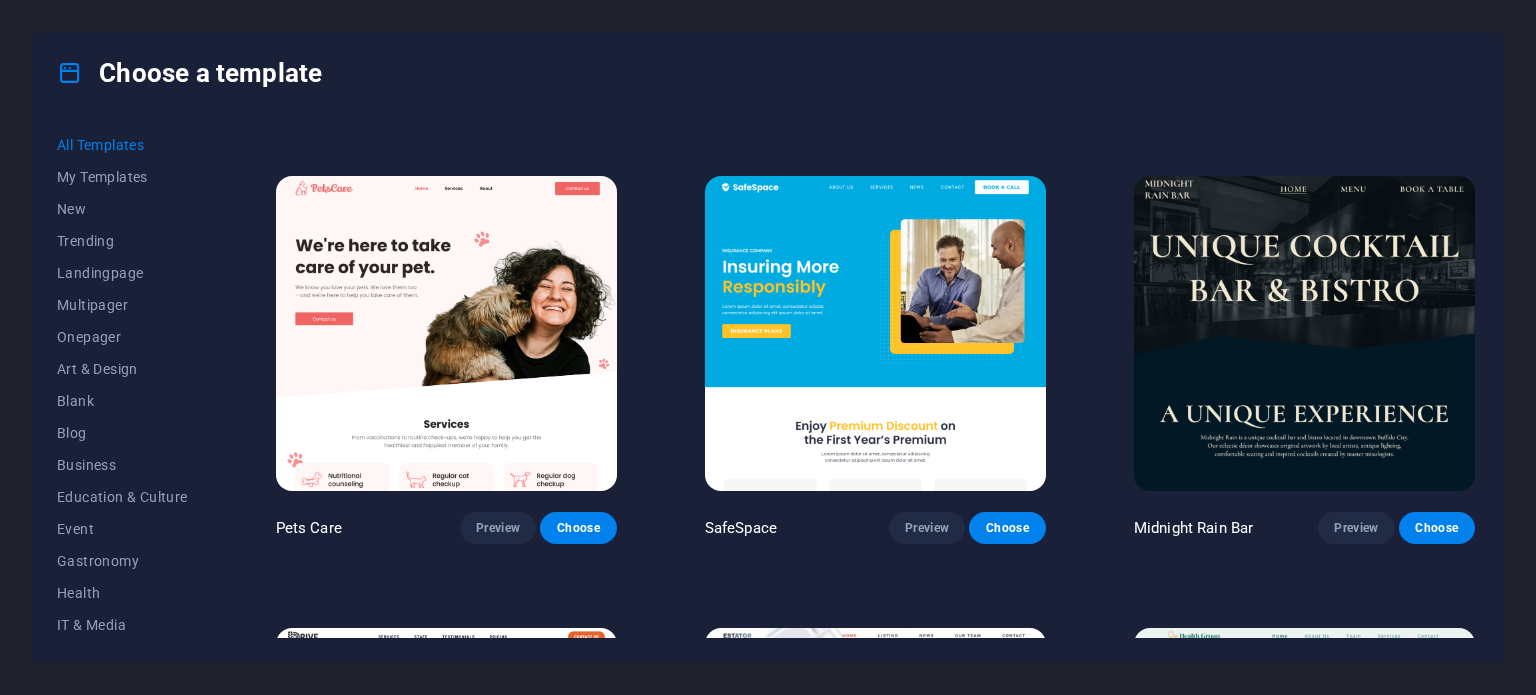 scroll, scrollTop: 3568, scrollLeft: 0, axis: vertical 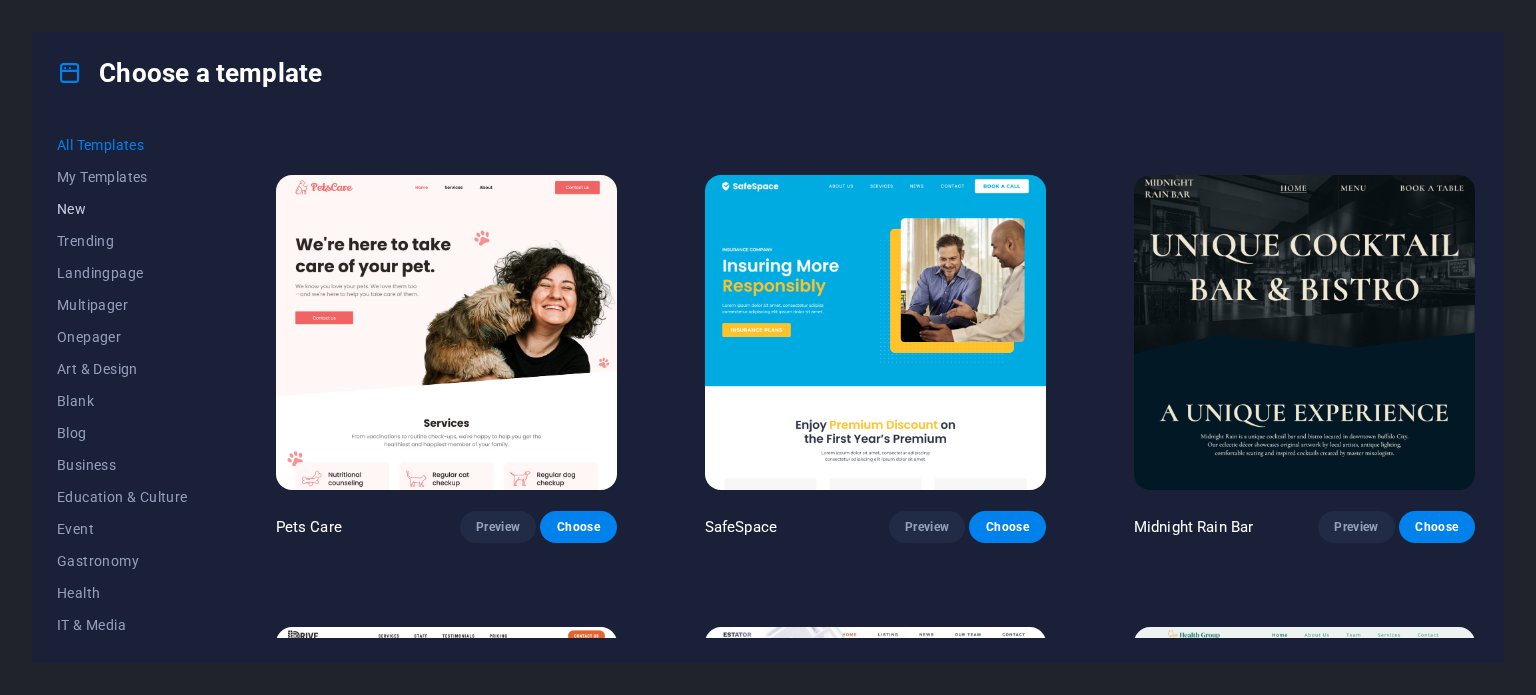 click on "New" at bounding box center [122, 209] 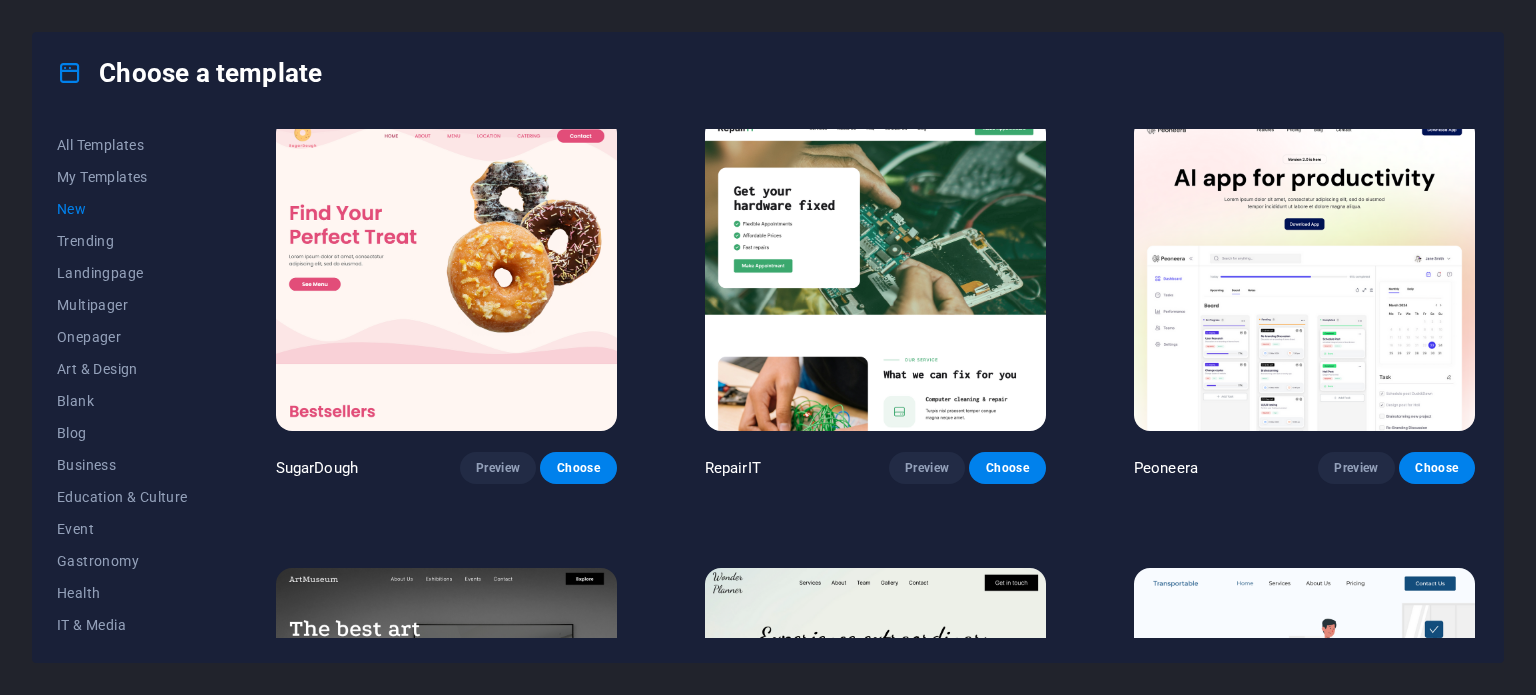 scroll, scrollTop: 0, scrollLeft: 0, axis: both 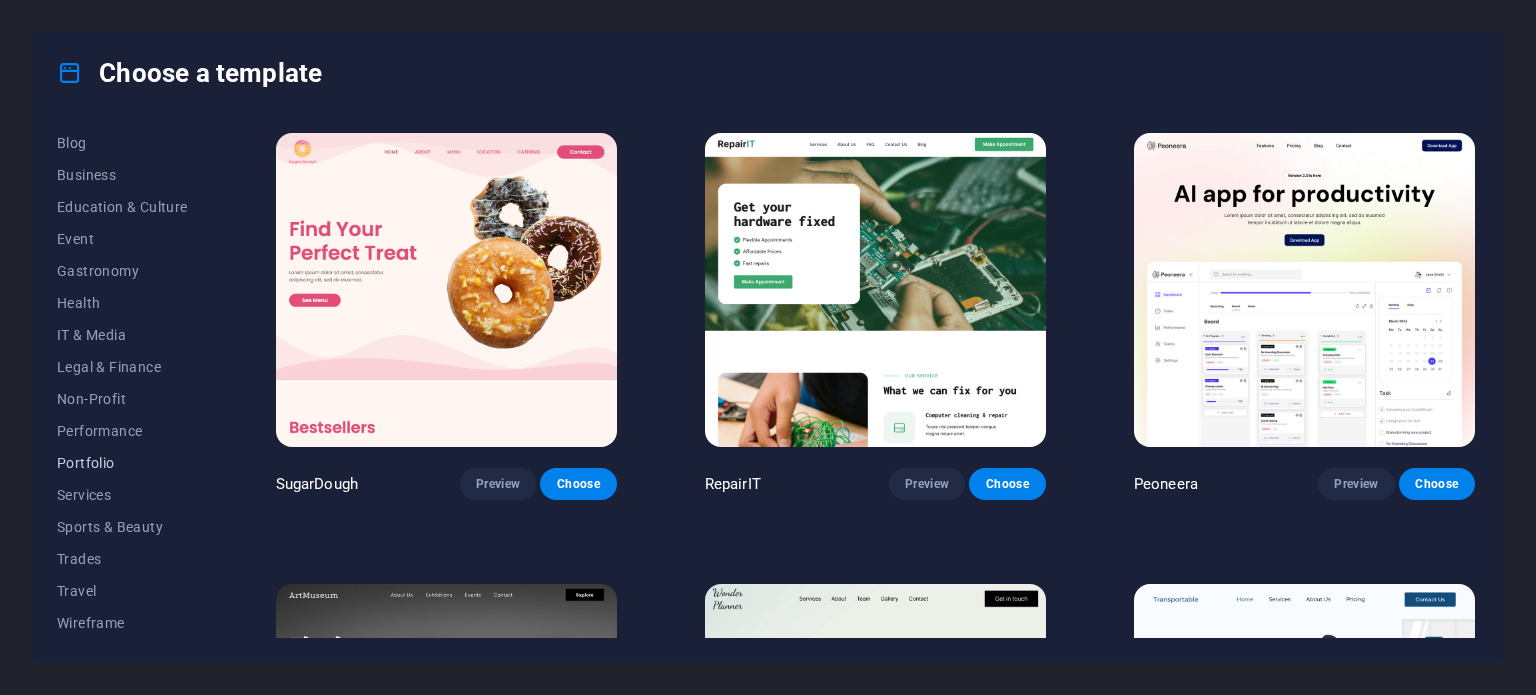 click on "Portfolio" at bounding box center [122, 463] 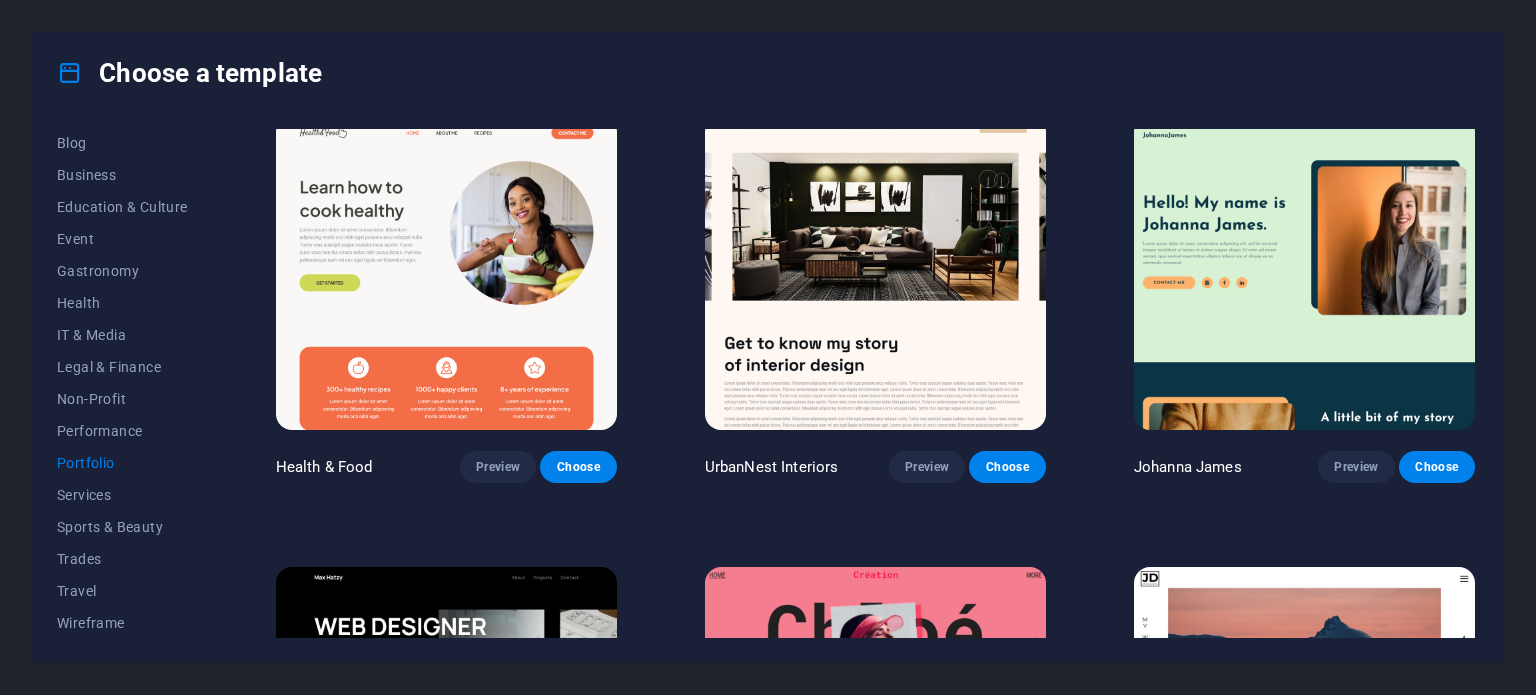 scroll, scrollTop: 0, scrollLeft: 0, axis: both 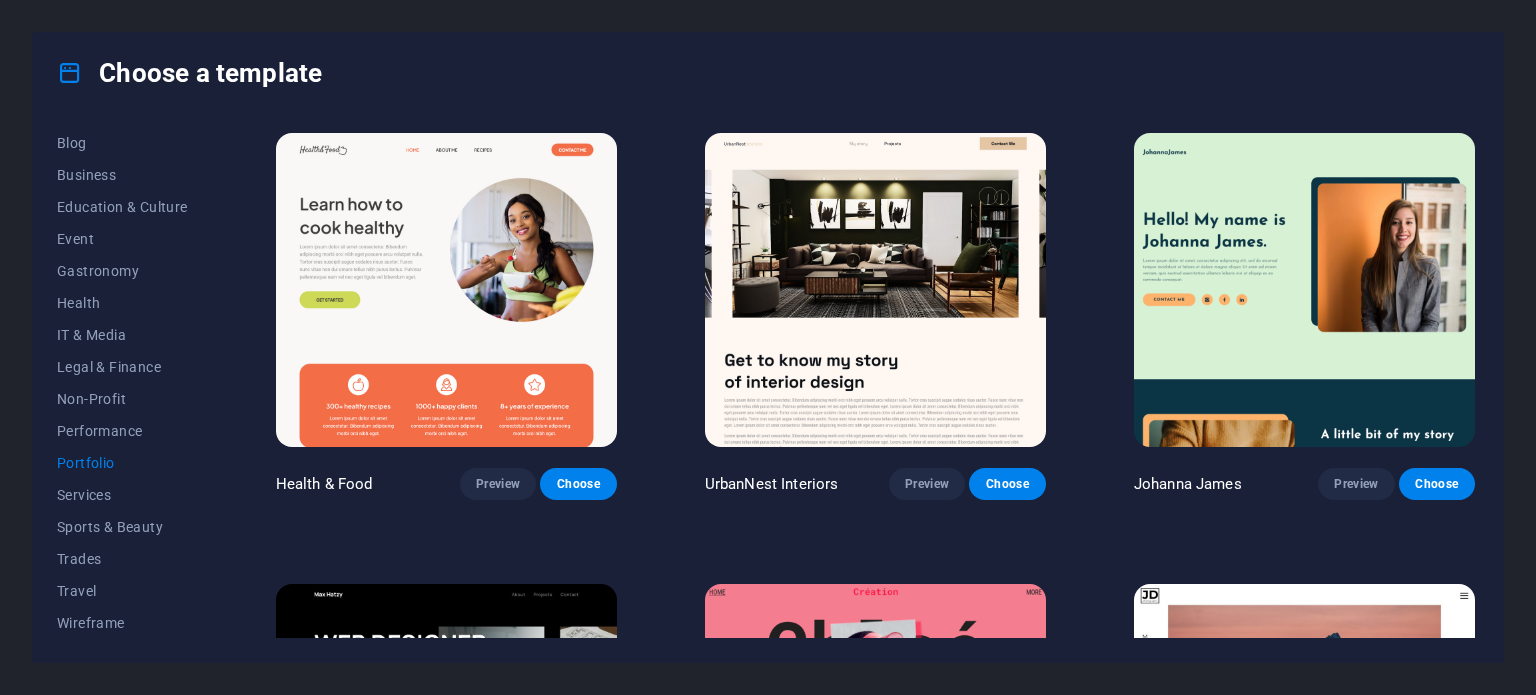 click on "Health & Food Preview Choose UrbanNest Interiors Preview Choose [FIRST] [LAST] Preview Choose [FIRST] [LAST] Preview Choose JD Photography Preview Choose Portfolio Preview Choose [FIRST] Preview Choose" at bounding box center (875, 766) 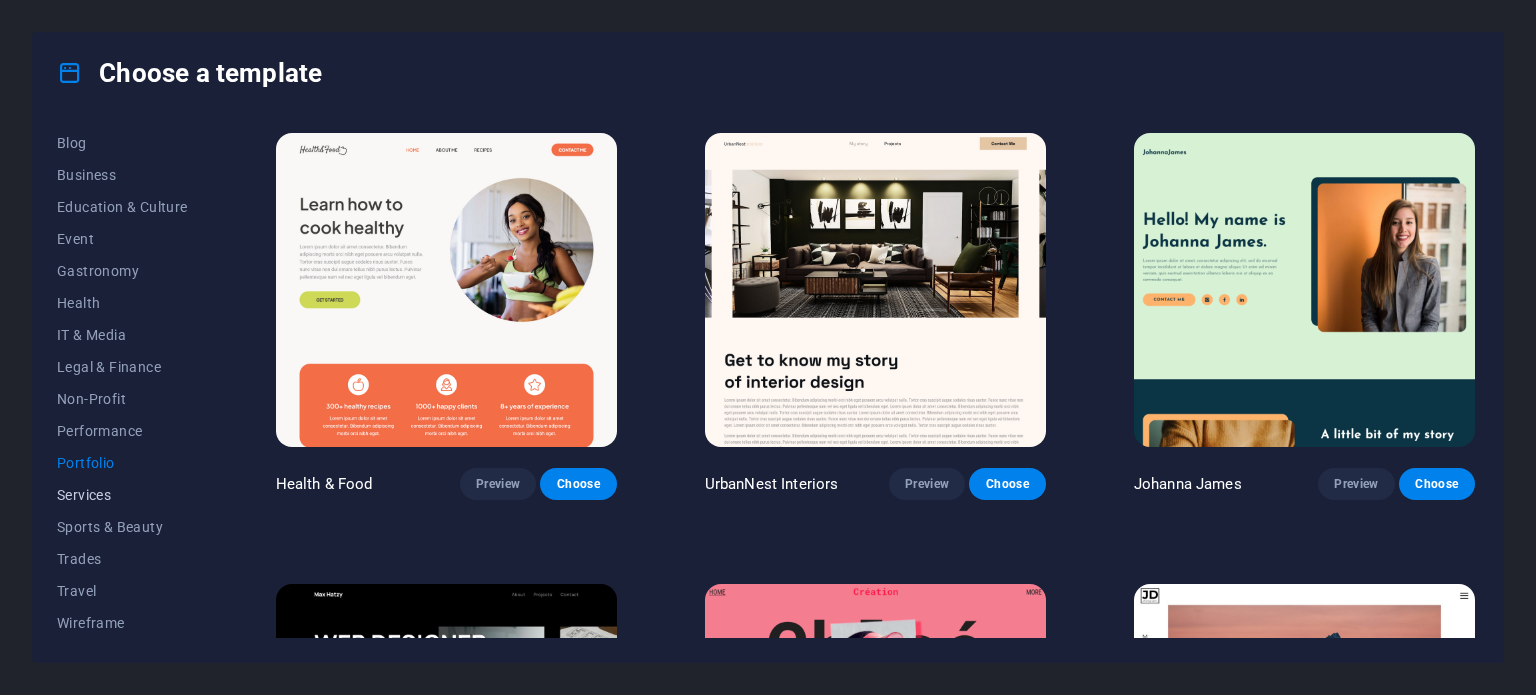 click on "Services" at bounding box center (122, 495) 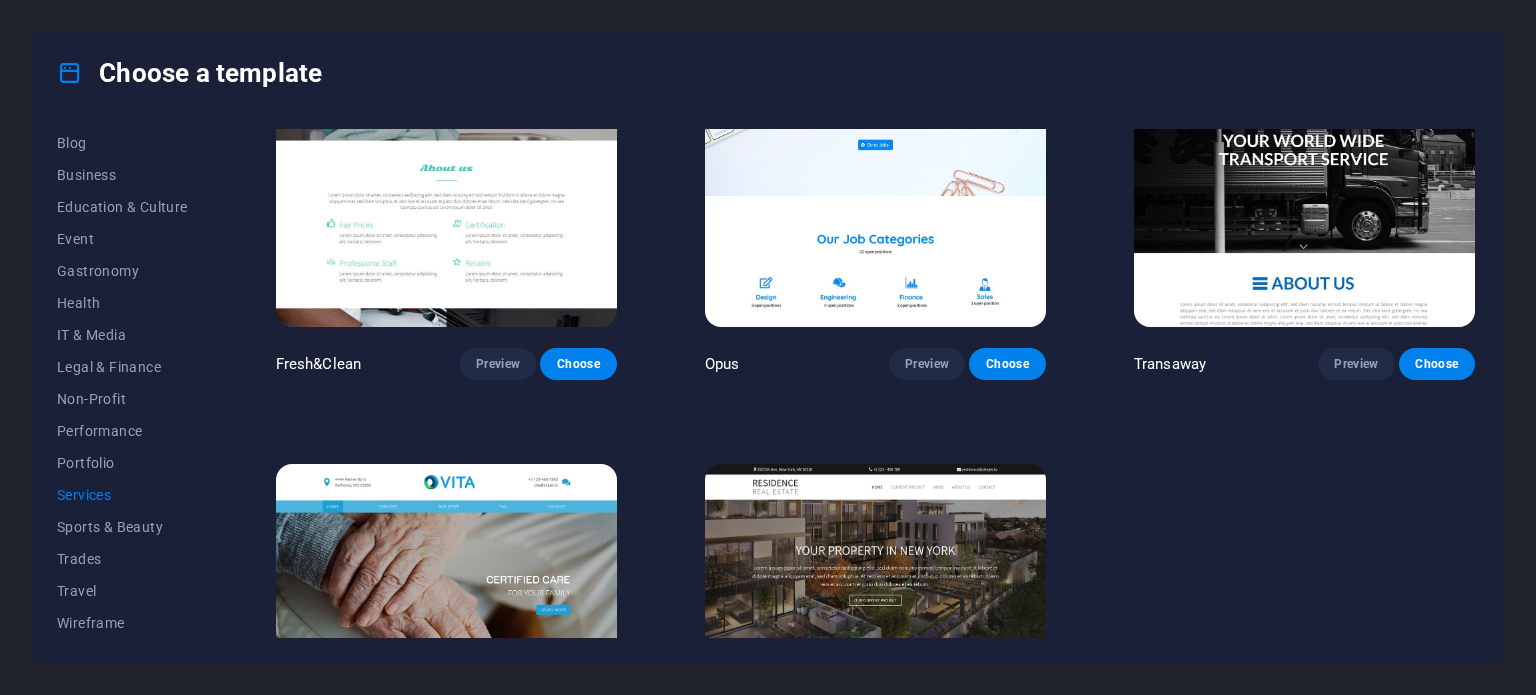 scroll, scrollTop: 2556, scrollLeft: 0, axis: vertical 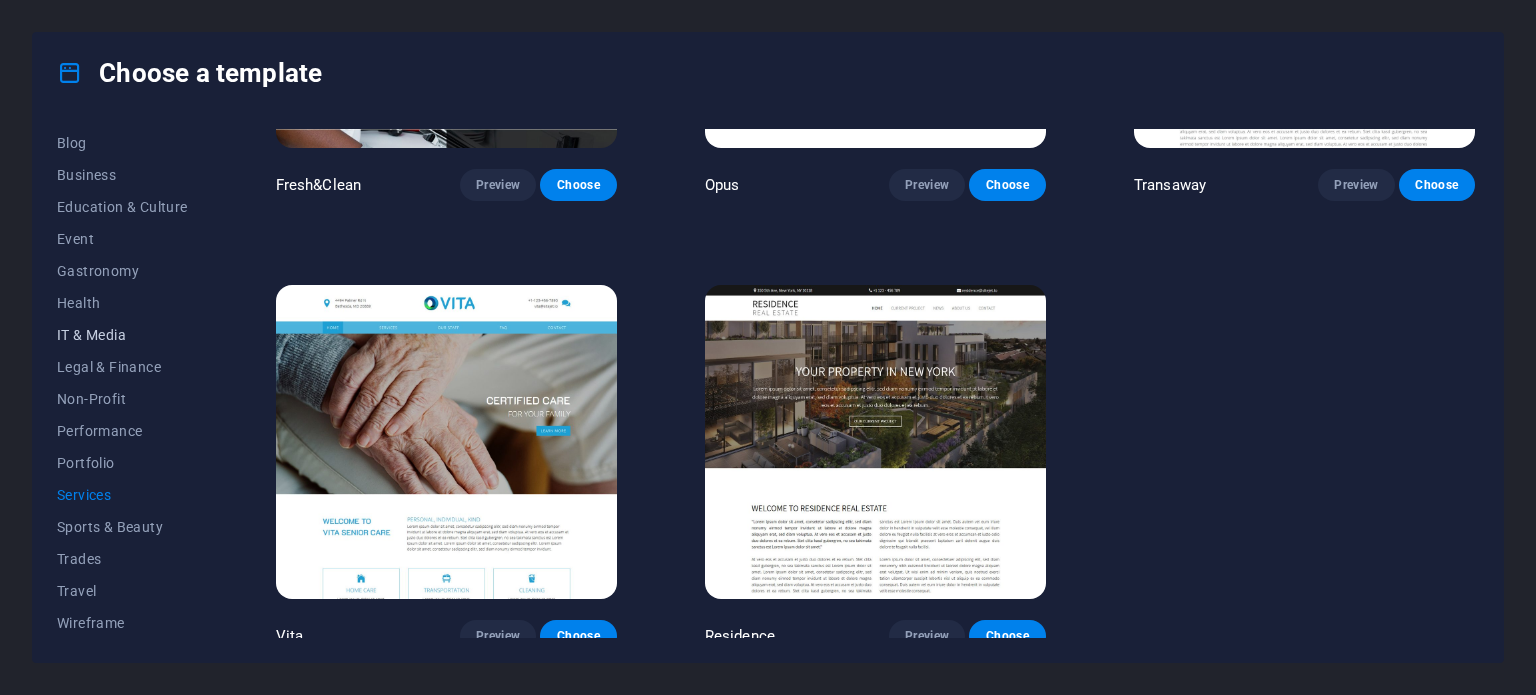 click on "IT & Media" at bounding box center (122, 335) 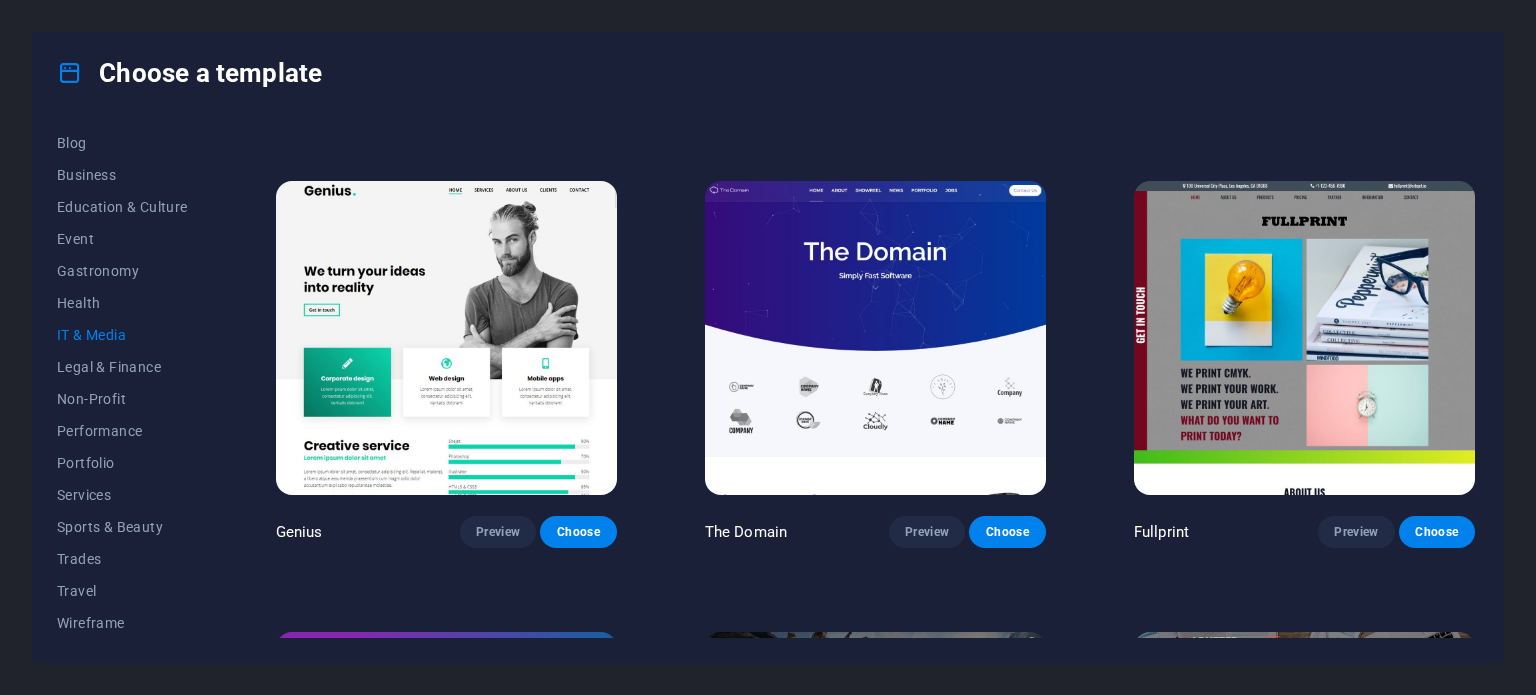 scroll, scrollTop: 851, scrollLeft: 0, axis: vertical 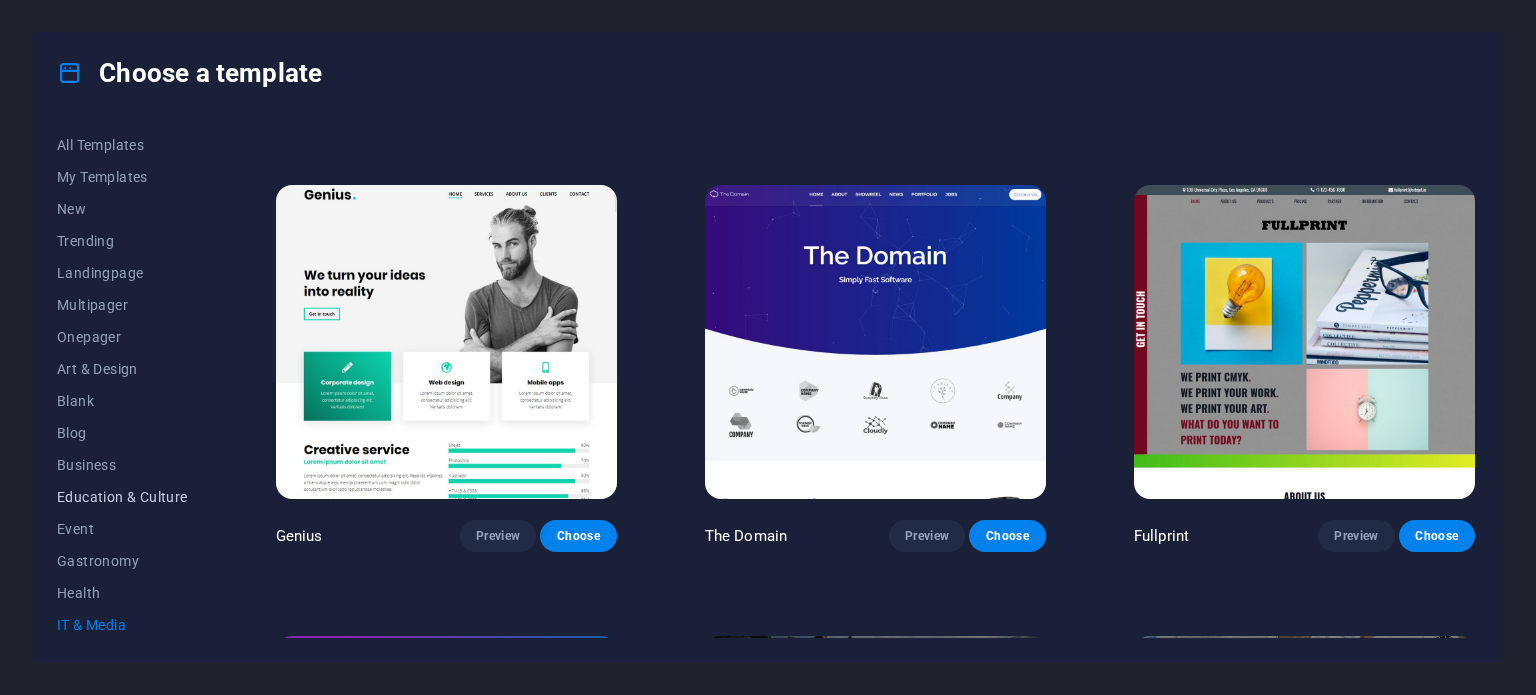 click on "Education & Culture" at bounding box center [122, 497] 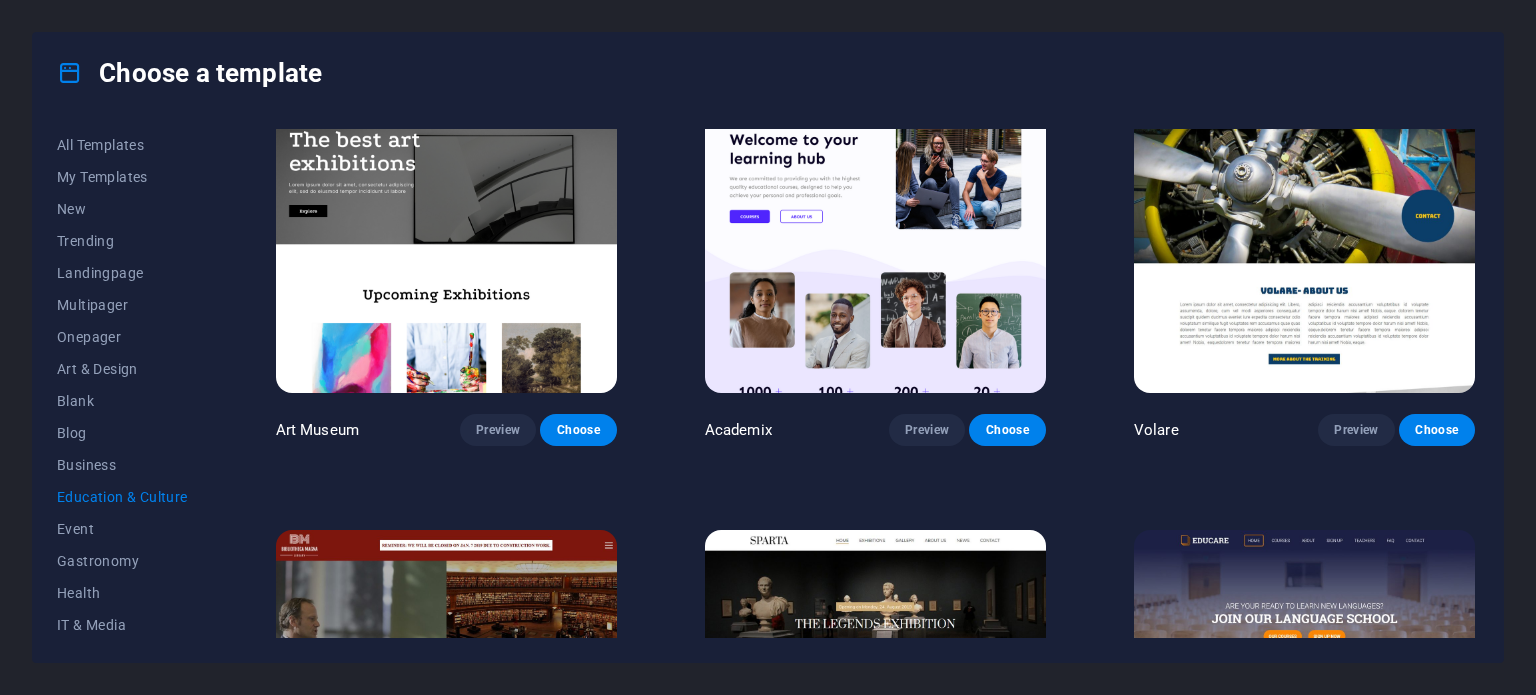 scroll, scrollTop: 0, scrollLeft: 0, axis: both 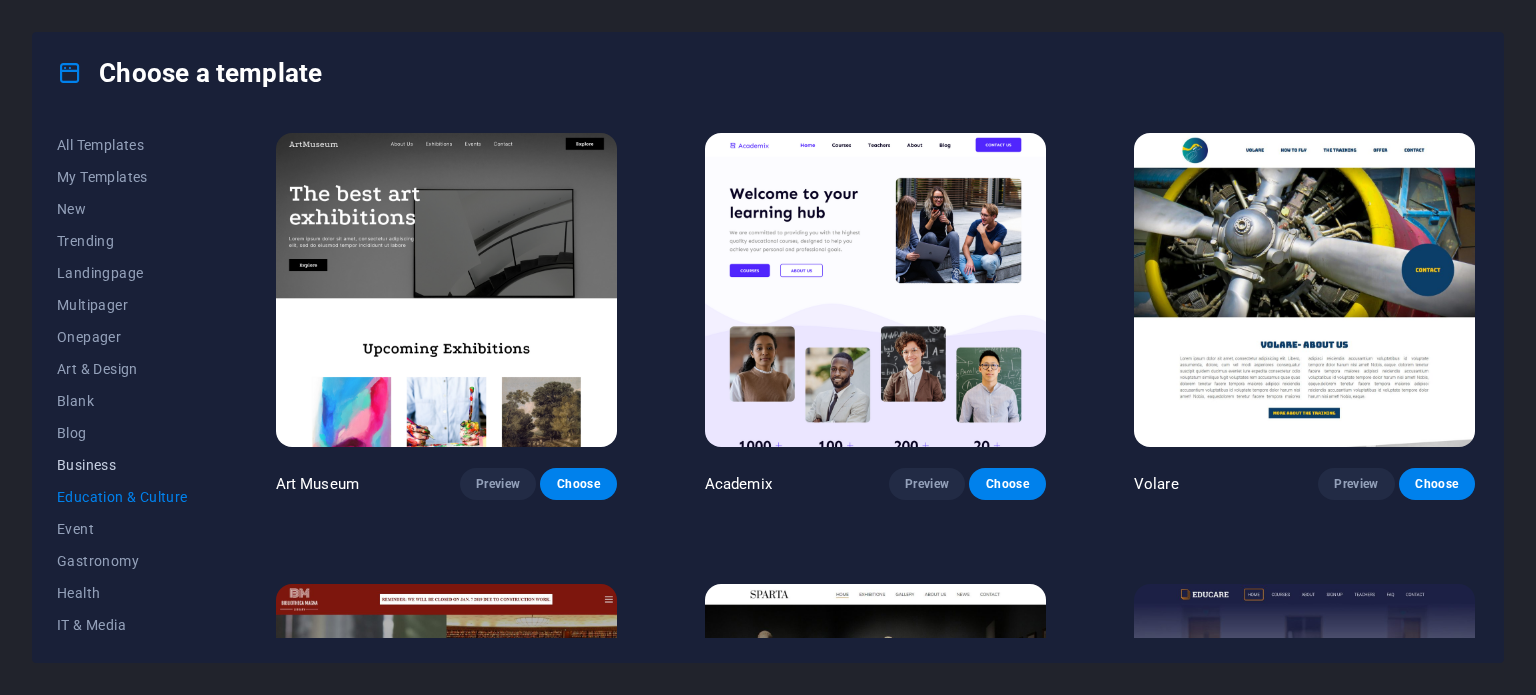 click on "Business" at bounding box center [122, 465] 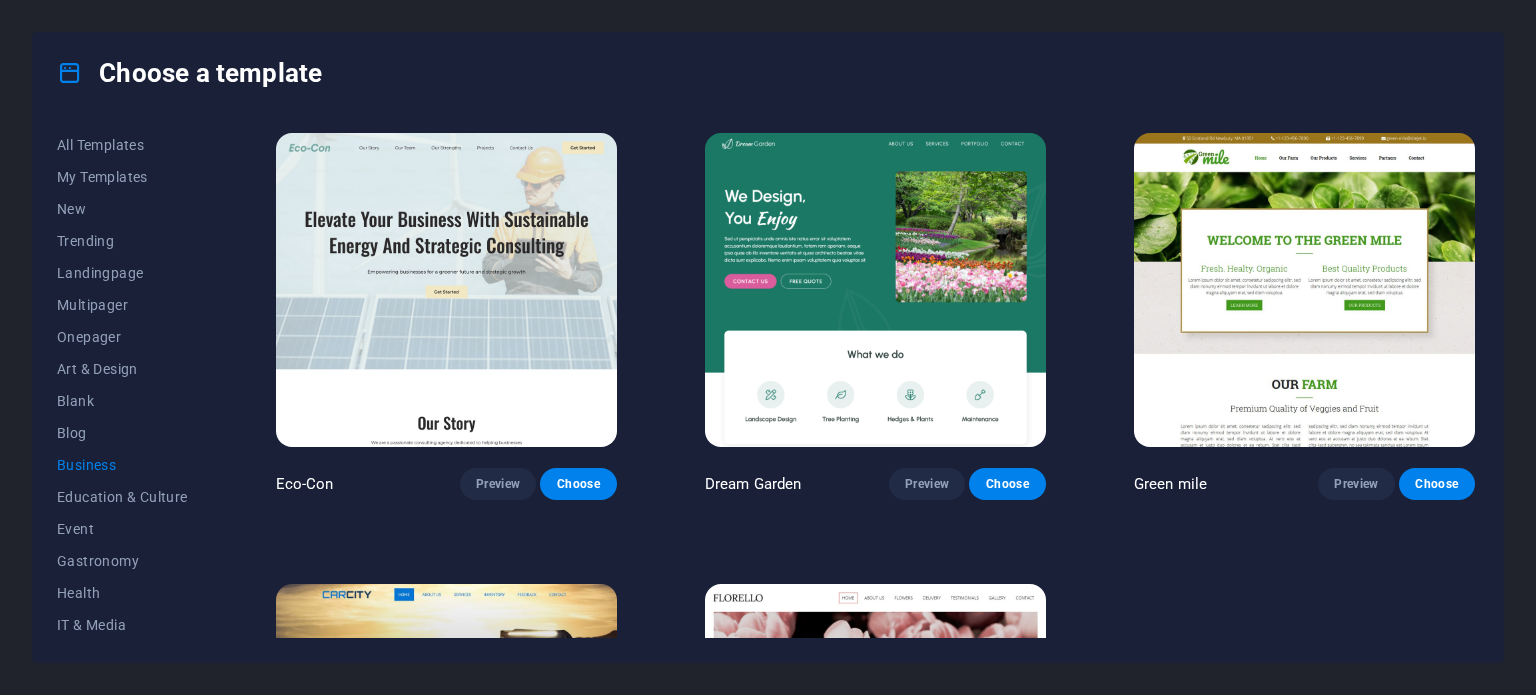 scroll, scrollTop: 308, scrollLeft: 0, axis: vertical 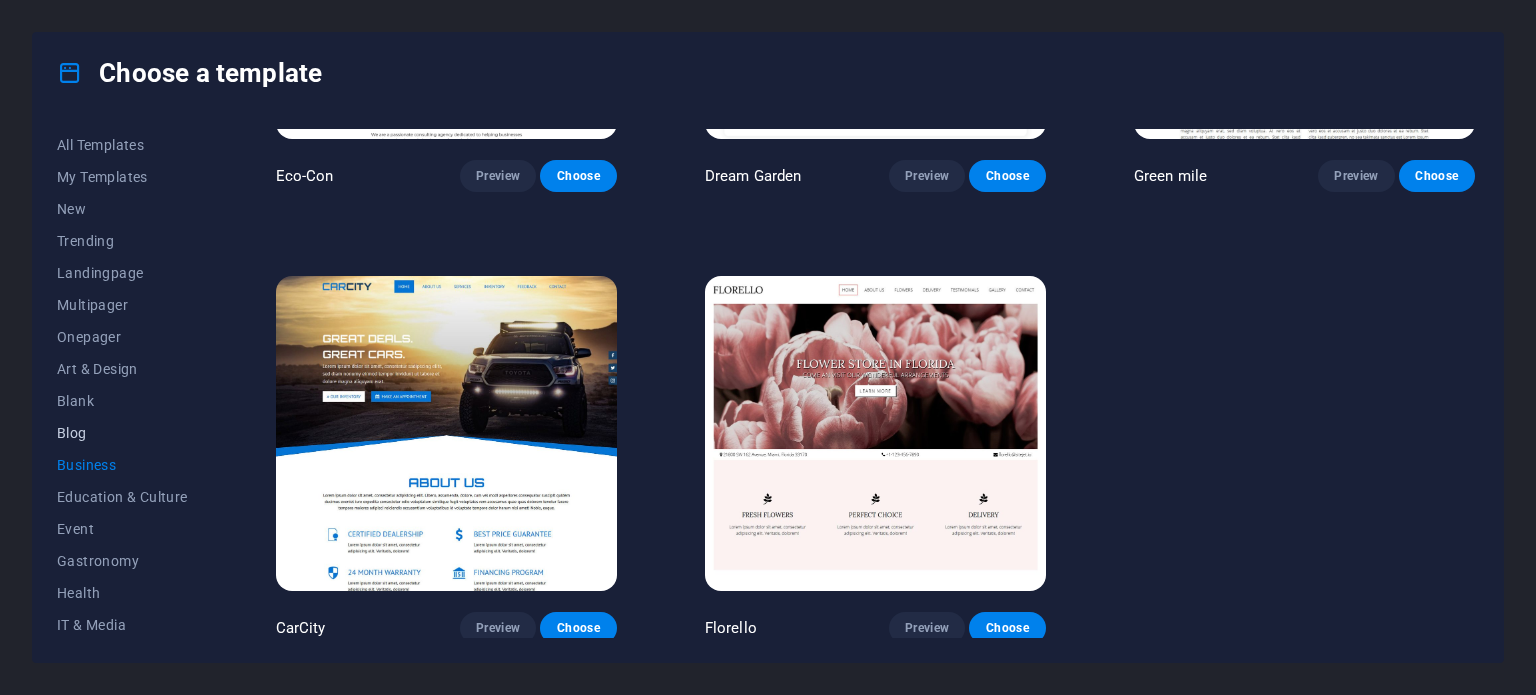 click on "Blog" at bounding box center [122, 433] 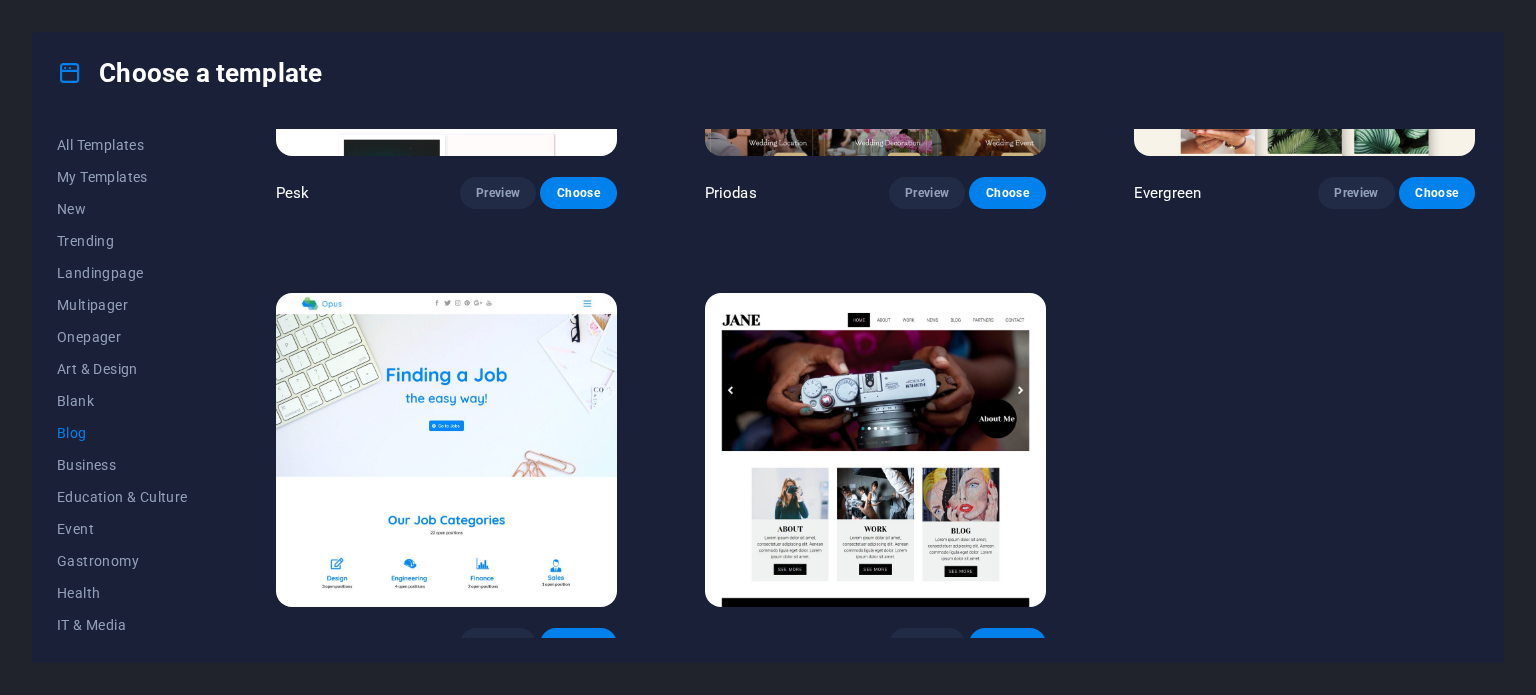 scroll, scrollTop: 3005, scrollLeft: 0, axis: vertical 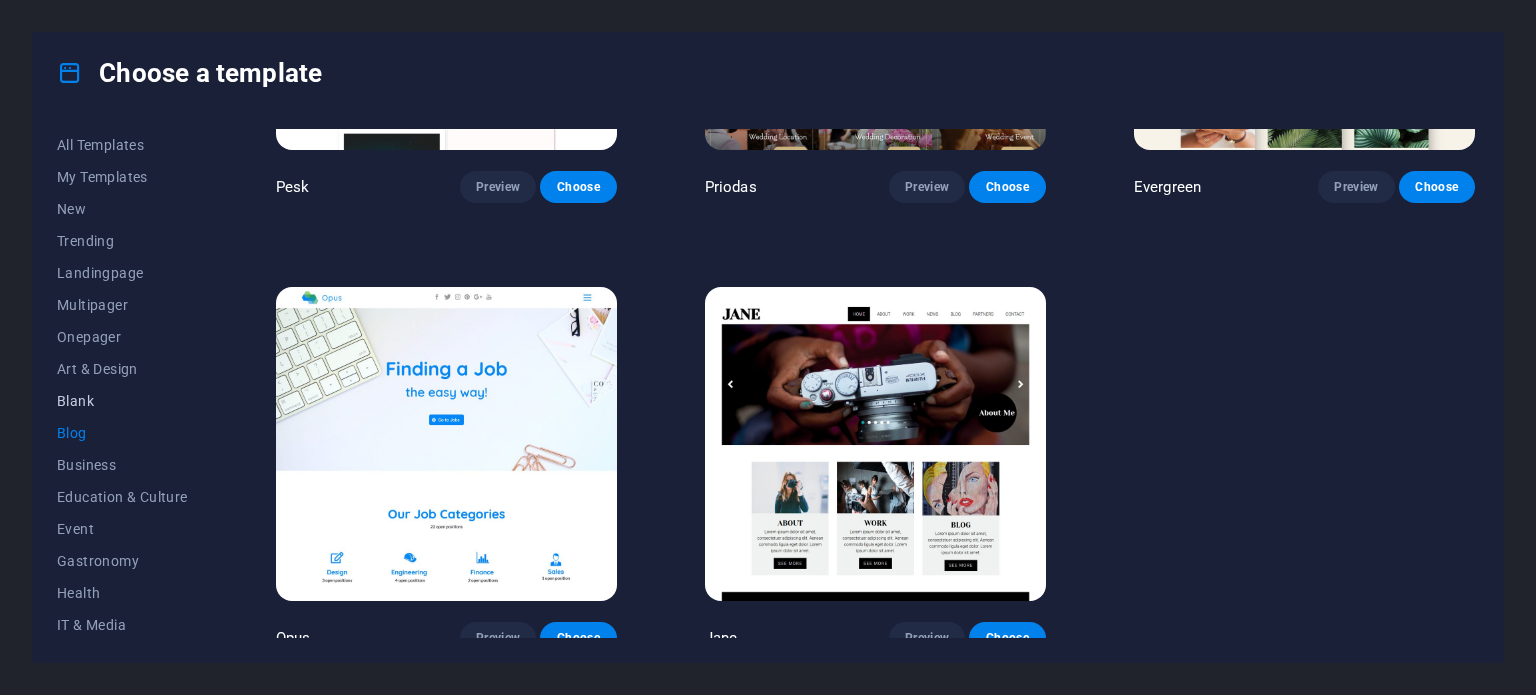 click on "Blank" at bounding box center (122, 401) 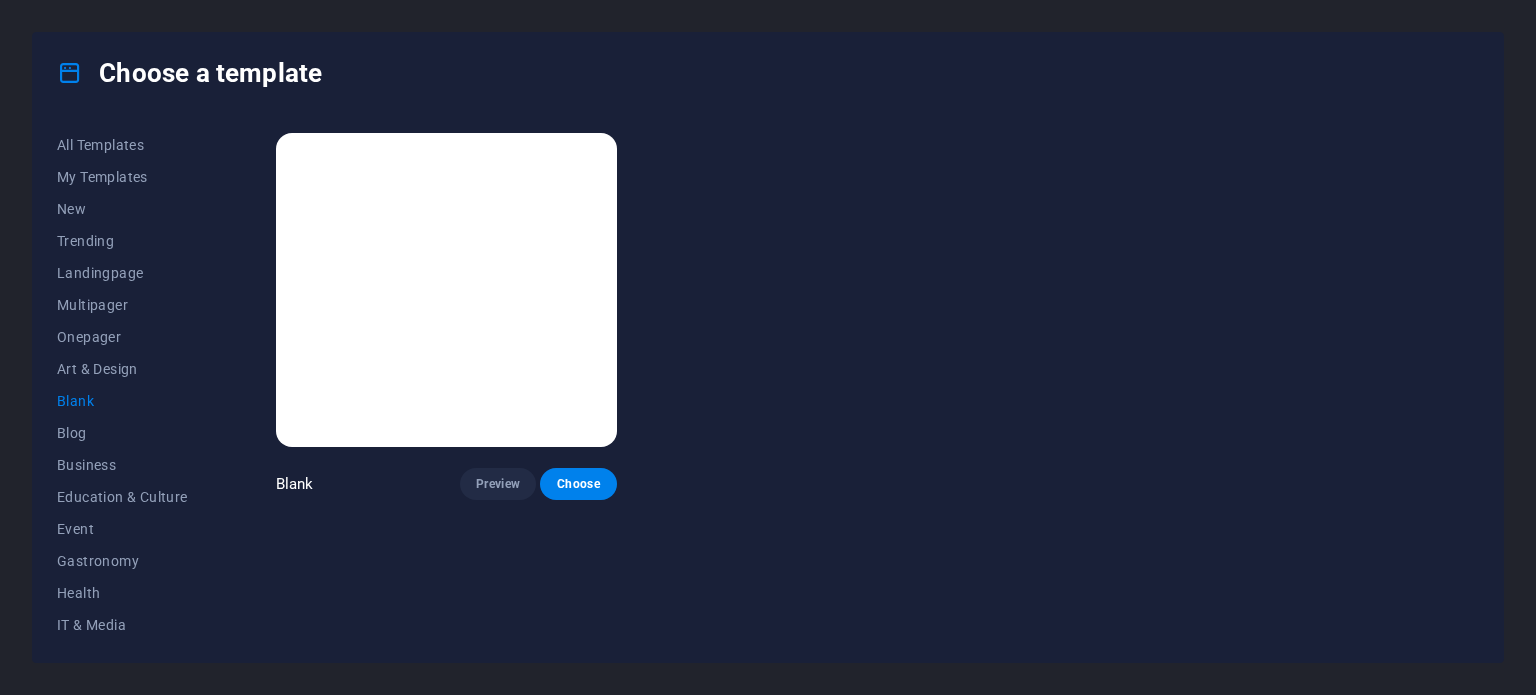 scroll, scrollTop: 0, scrollLeft: 0, axis: both 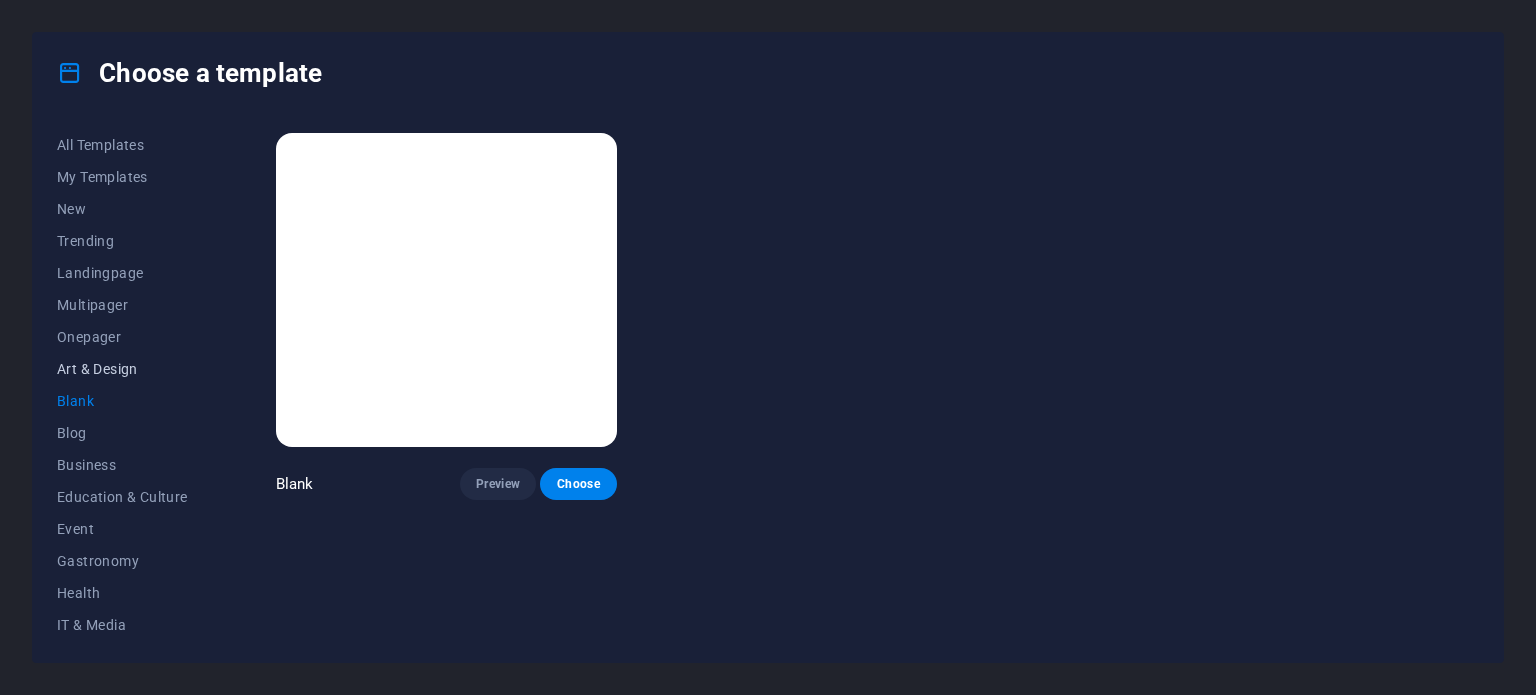click on "Art & Design" at bounding box center (122, 369) 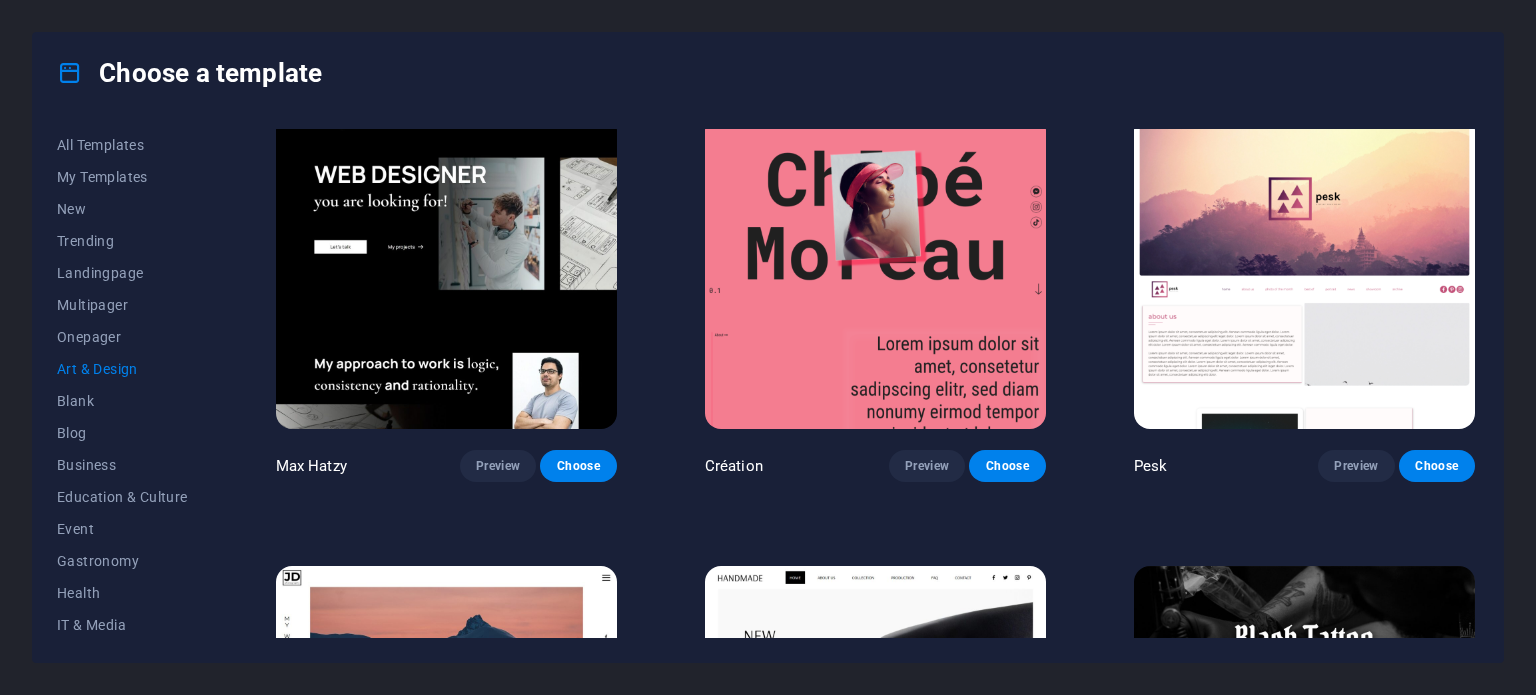 scroll, scrollTop: 0, scrollLeft: 0, axis: both 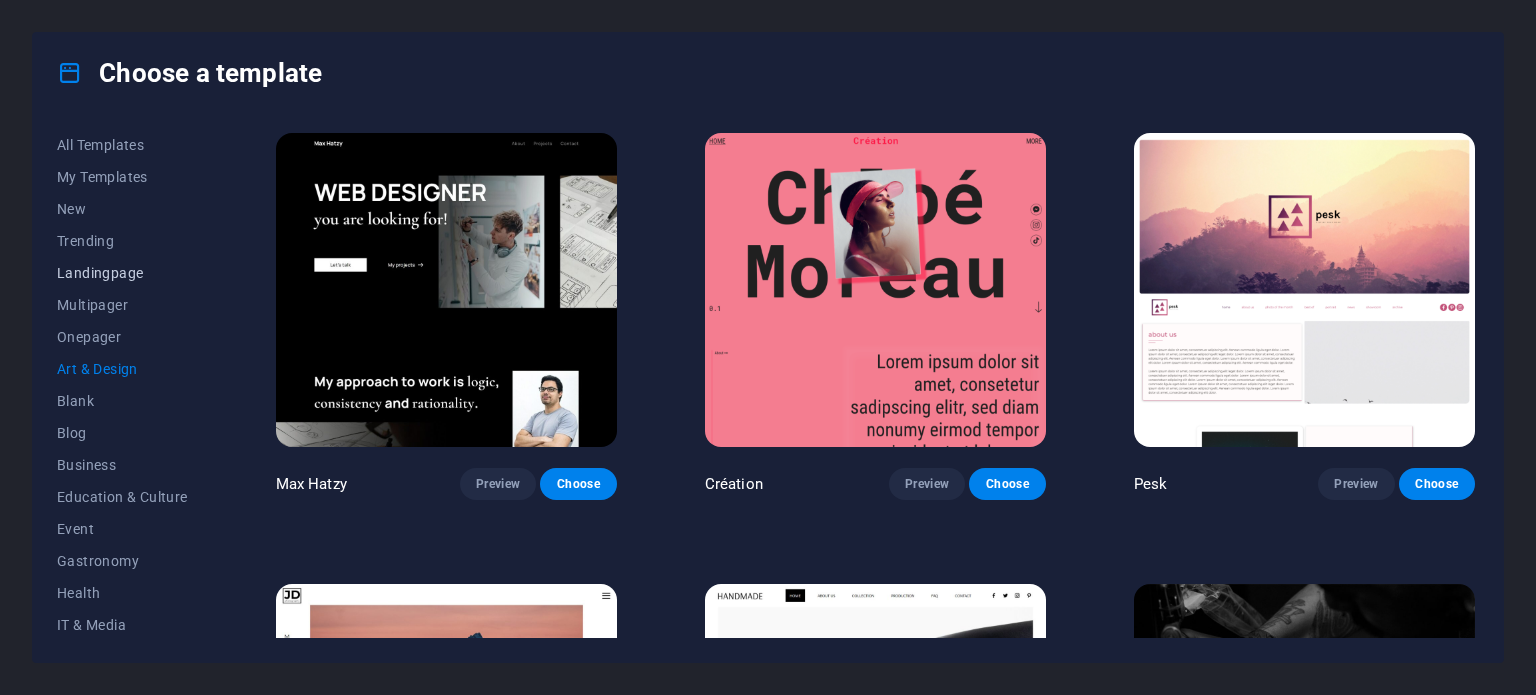 click on "Landingpage" at bounding box center (122, 273) 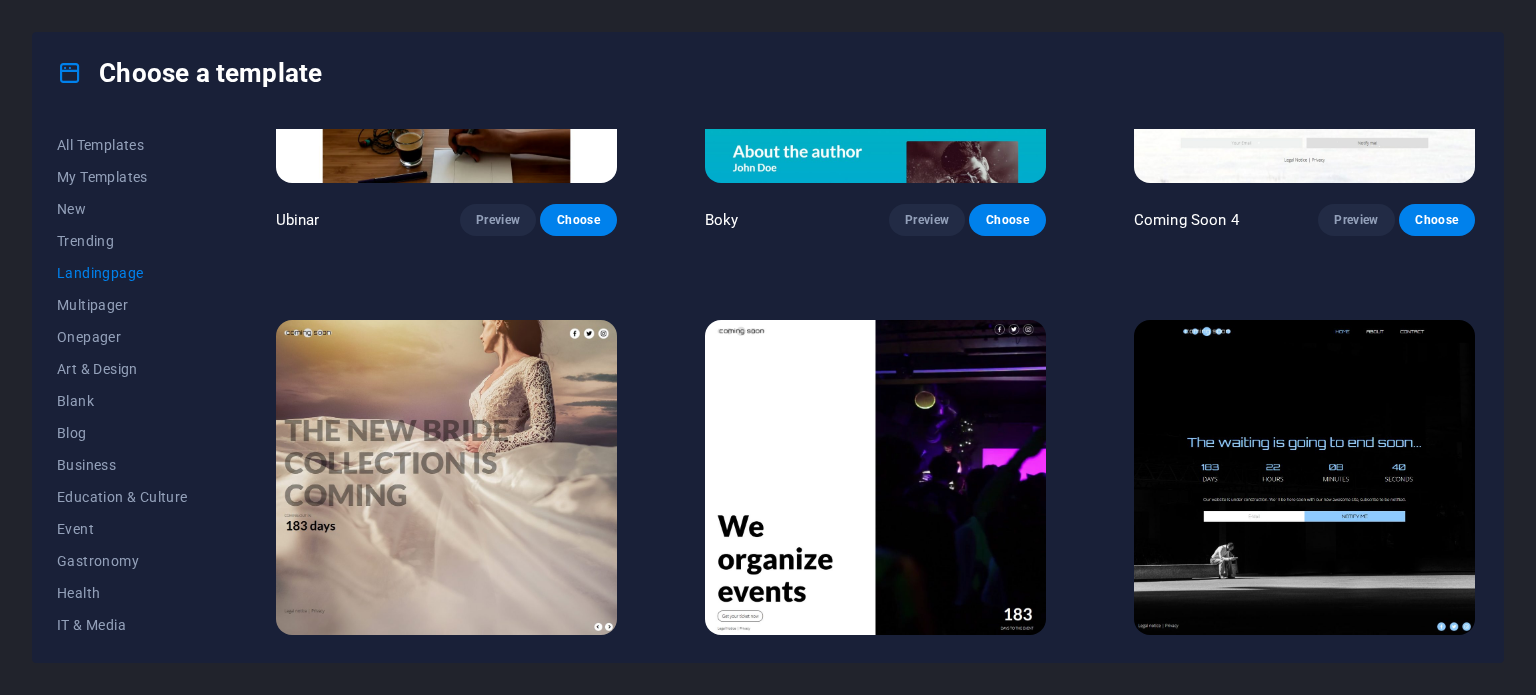 scroll, scrollTop: 3454, scrollLeft: 0, axis: vertical 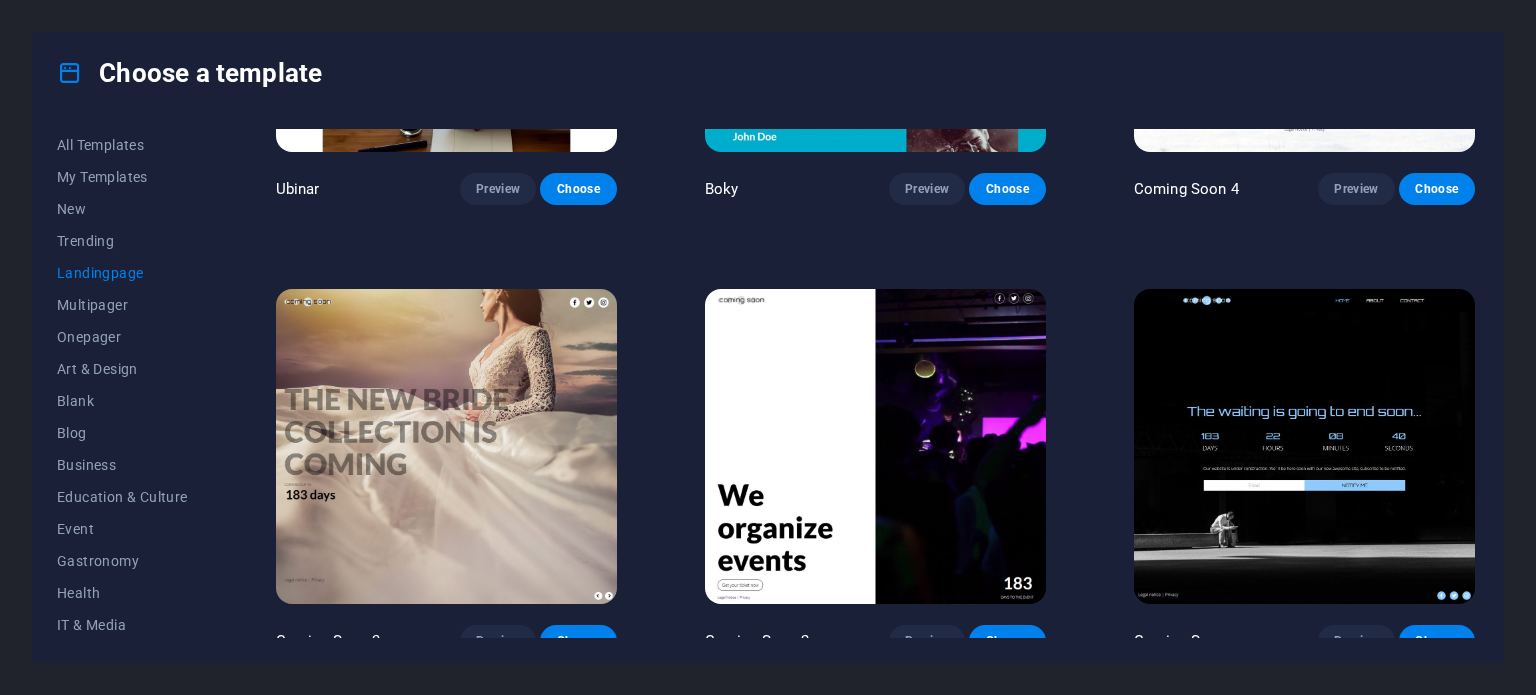click at bounding box center (446, 446) 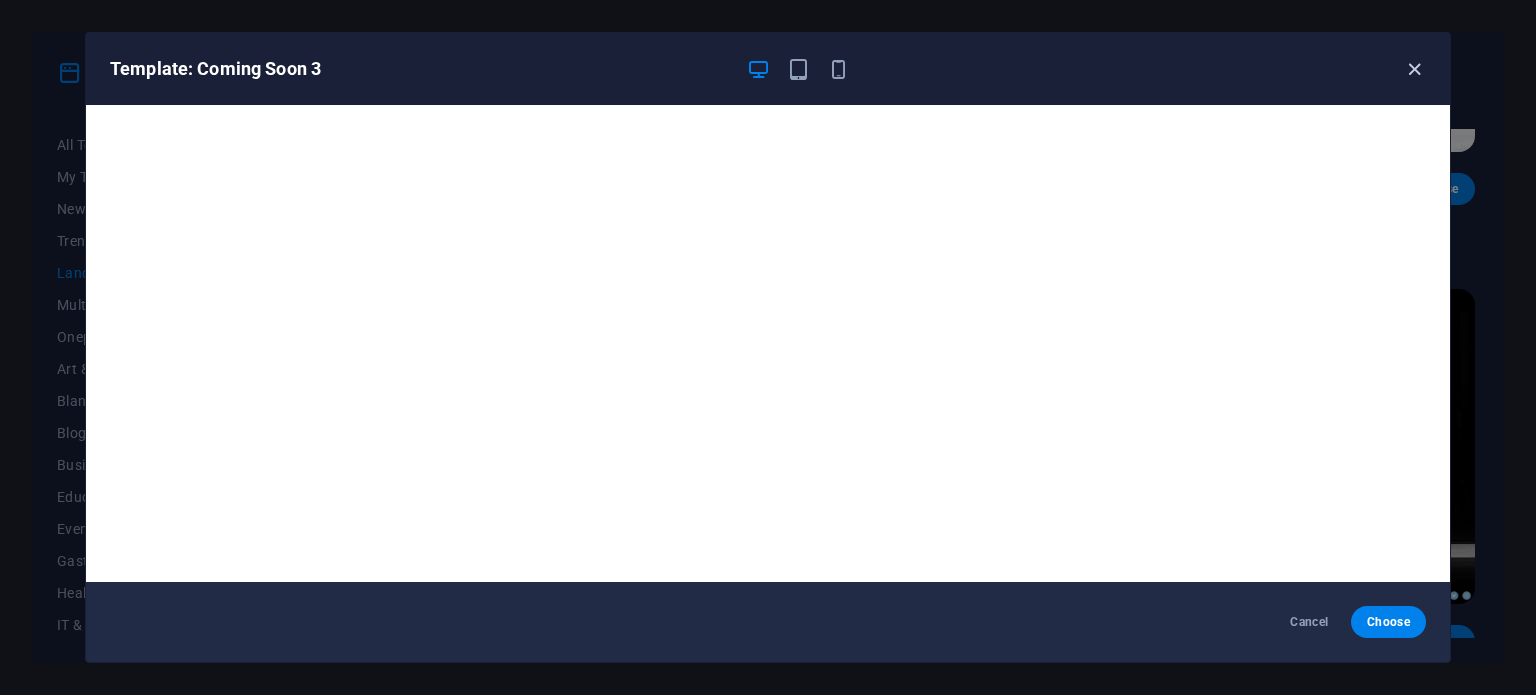 click at bounding box center (1414, 69) 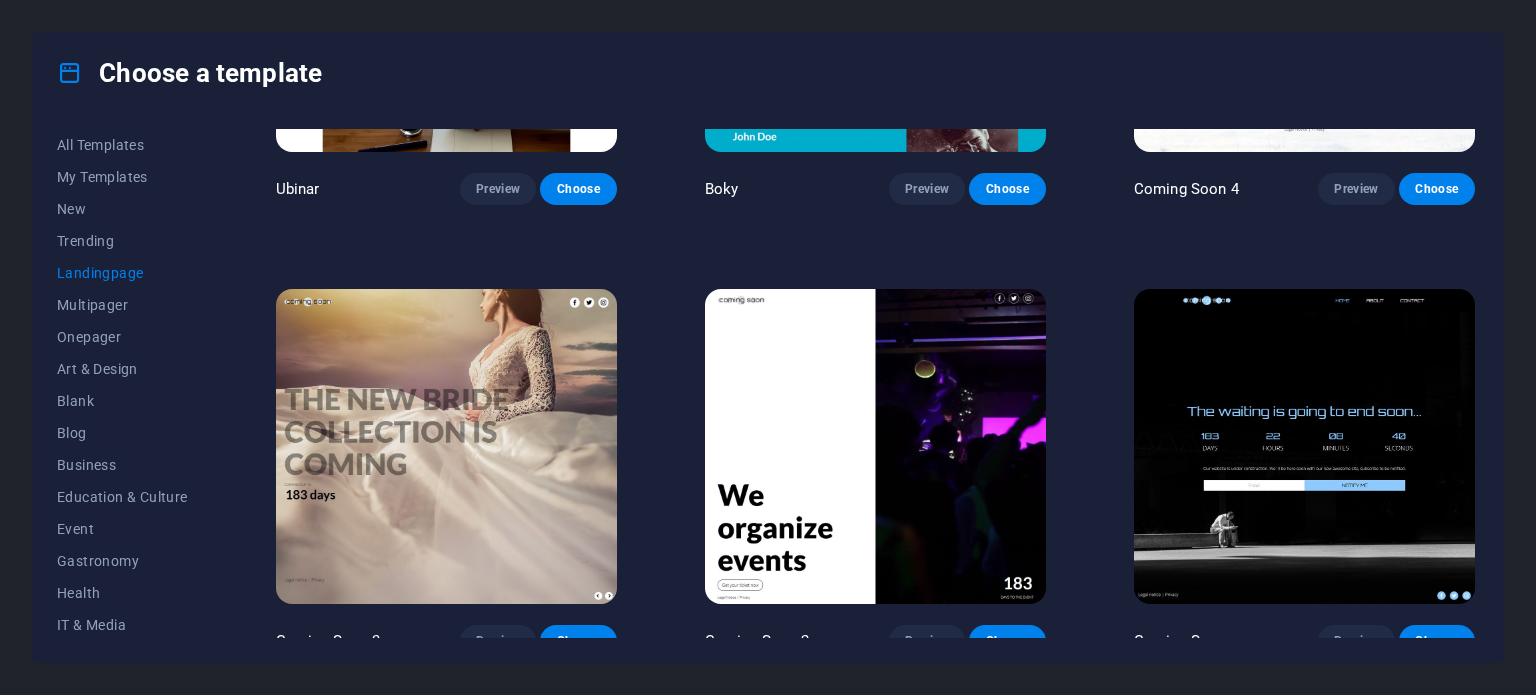 scroll, scrollTop: 290, scrollLeft: 0, axis: vertical 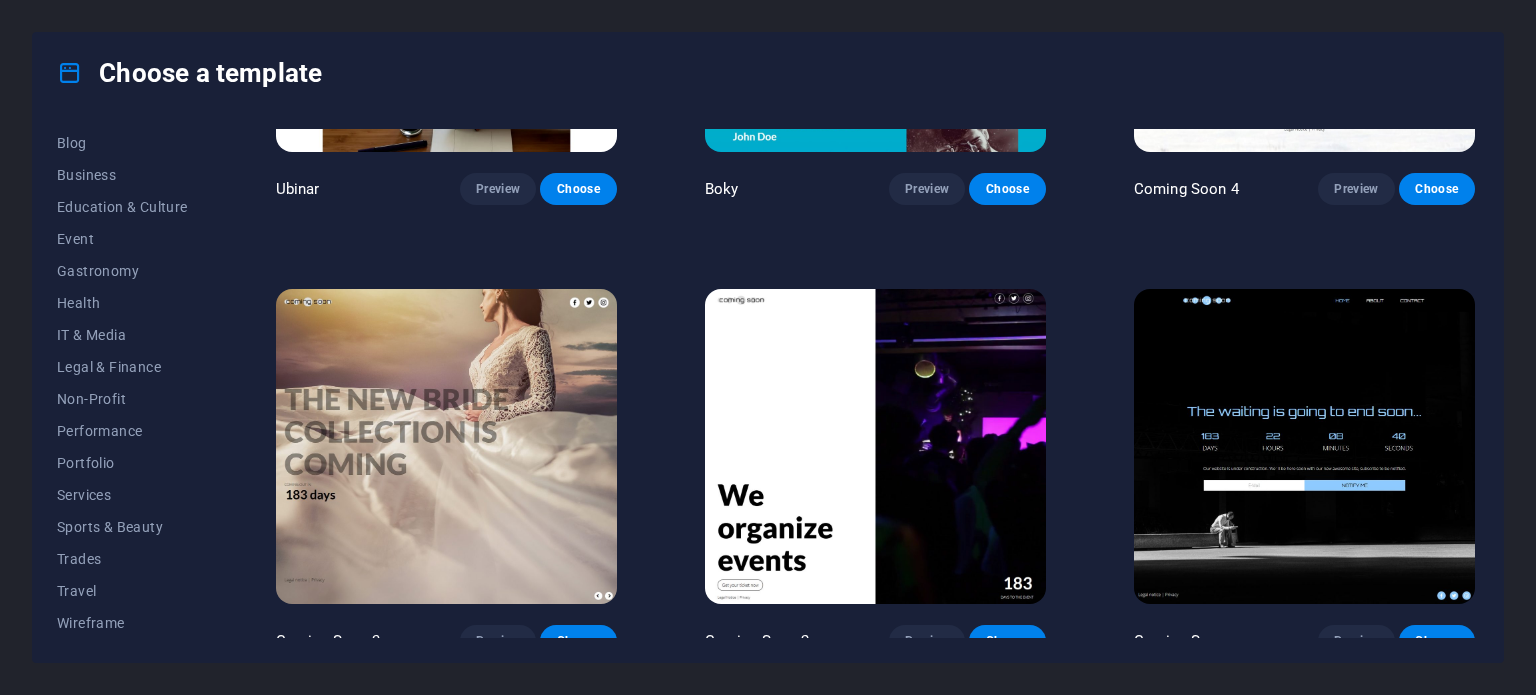 click on "All Templates My Templates New Trending Landingpage Multipager Onepager Art & Design Blank Blog Business Education & Culture Event Gastronomy Health IT & Media Legal & Finance Non-Profit Performance Portfolio Services Sports & Beauty Trades Travel Wireframe" at bounding box center [134, 383] 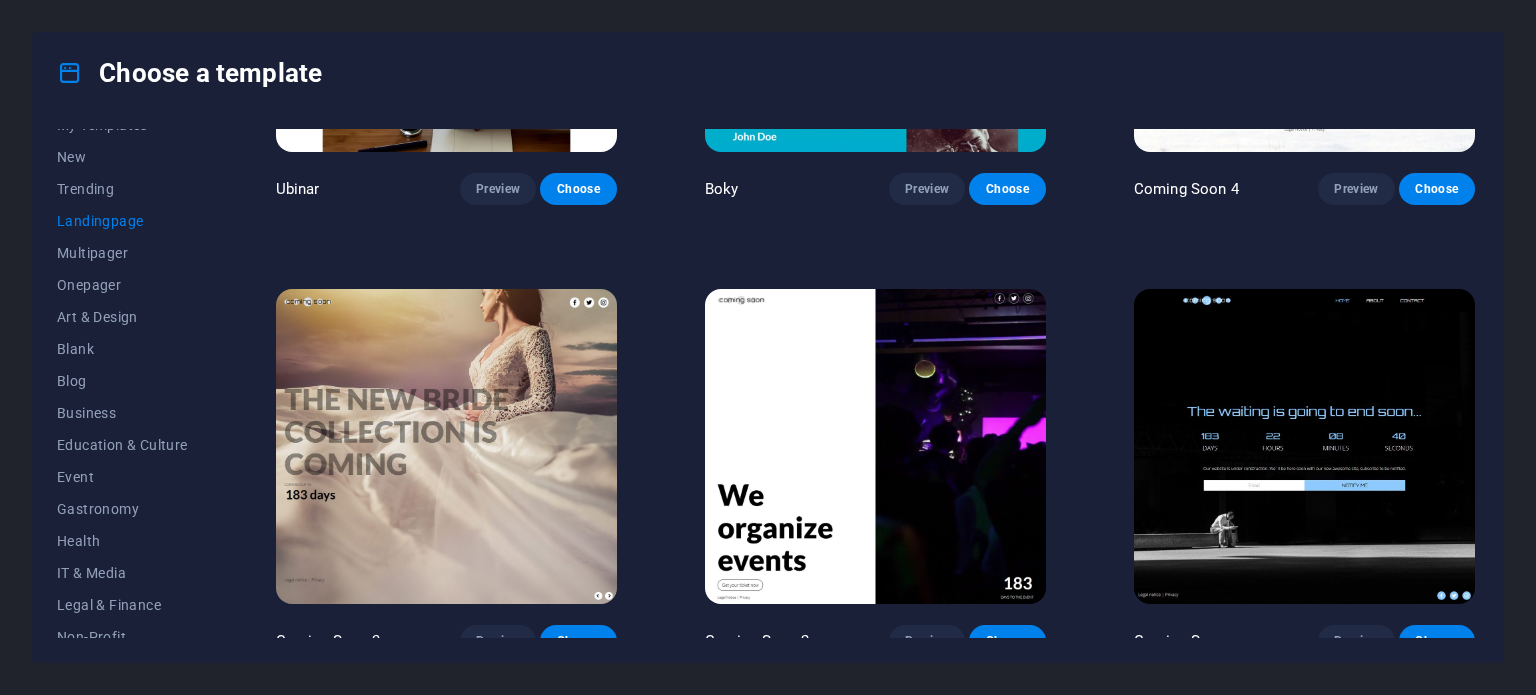 scroll, scrollTop: 0, scrollLeft: 0, axis: both 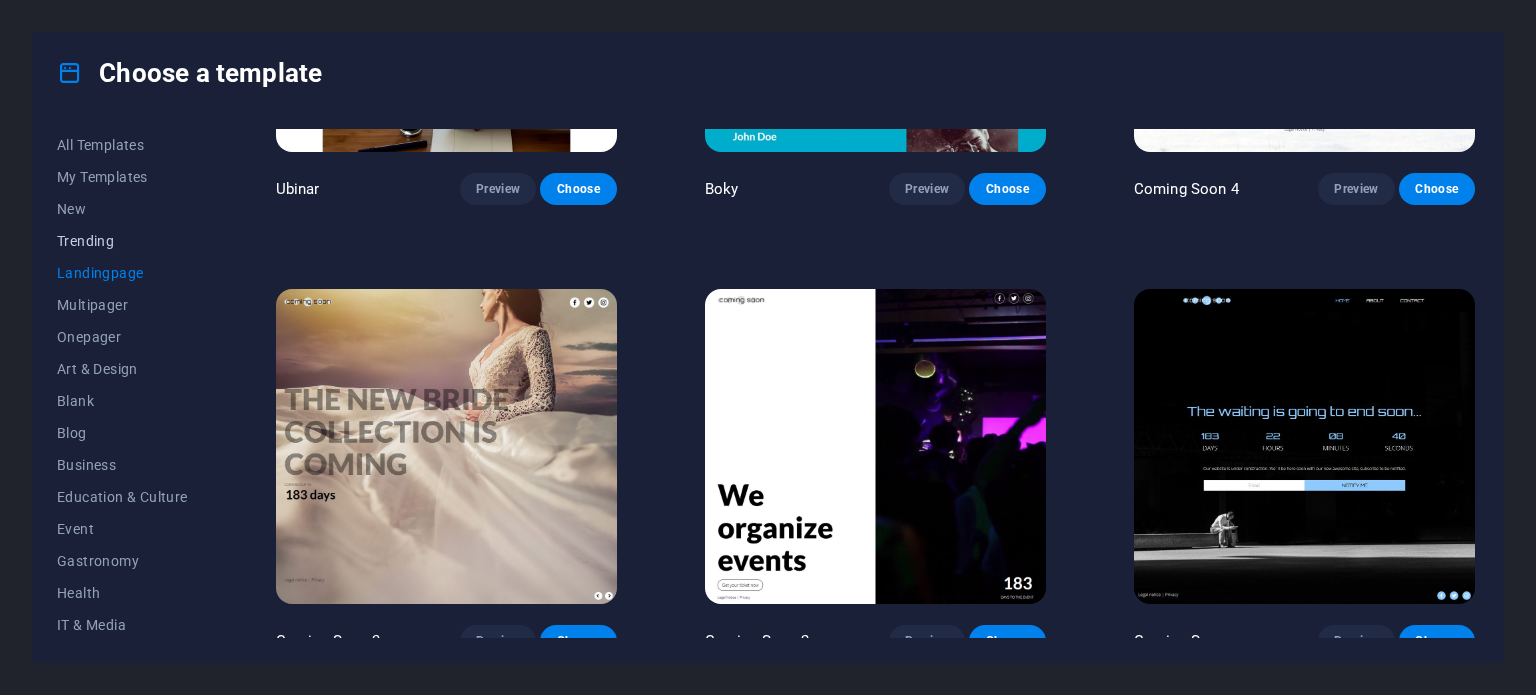 click on "Trending" at bounding box center [122, 241] 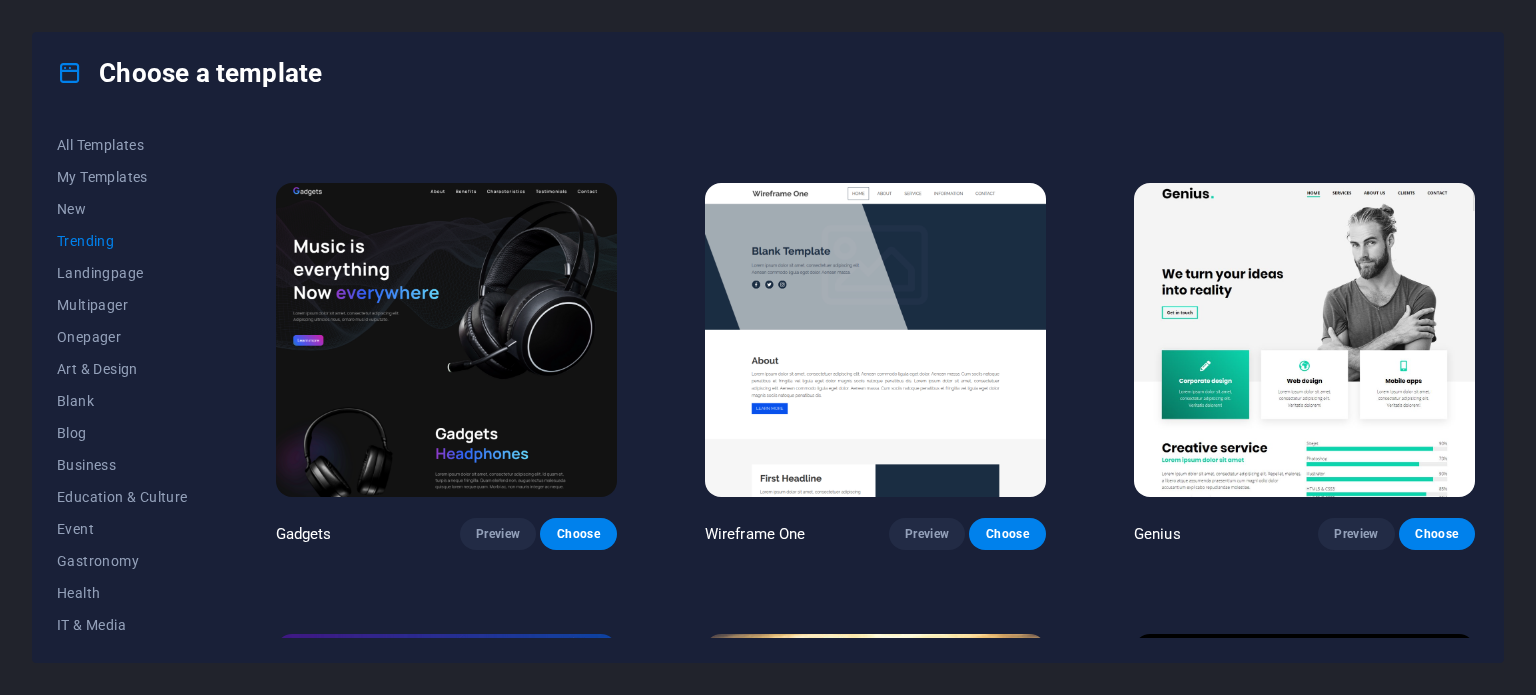 scroll, scrollTop: 1307, scrollLeft: 0, axis: vertical 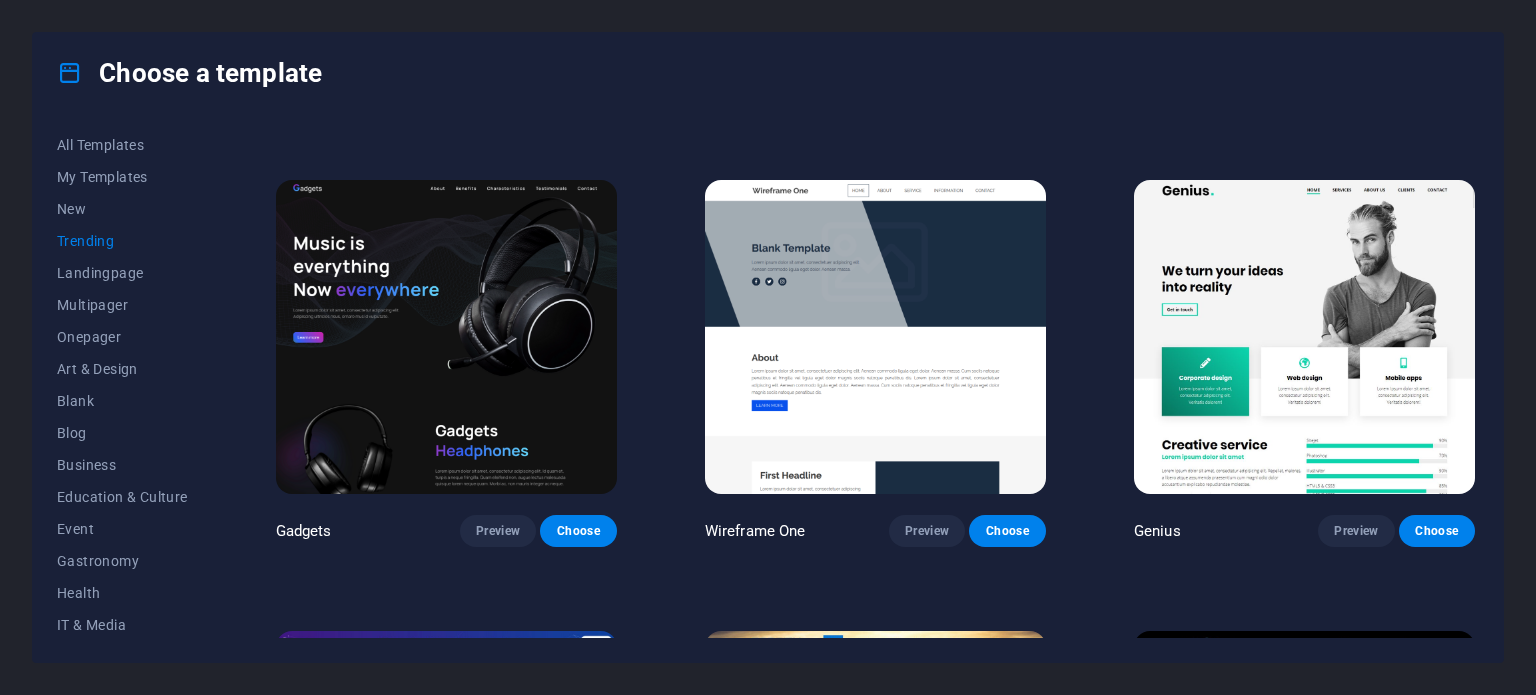 click at bounding box center (875, 337) 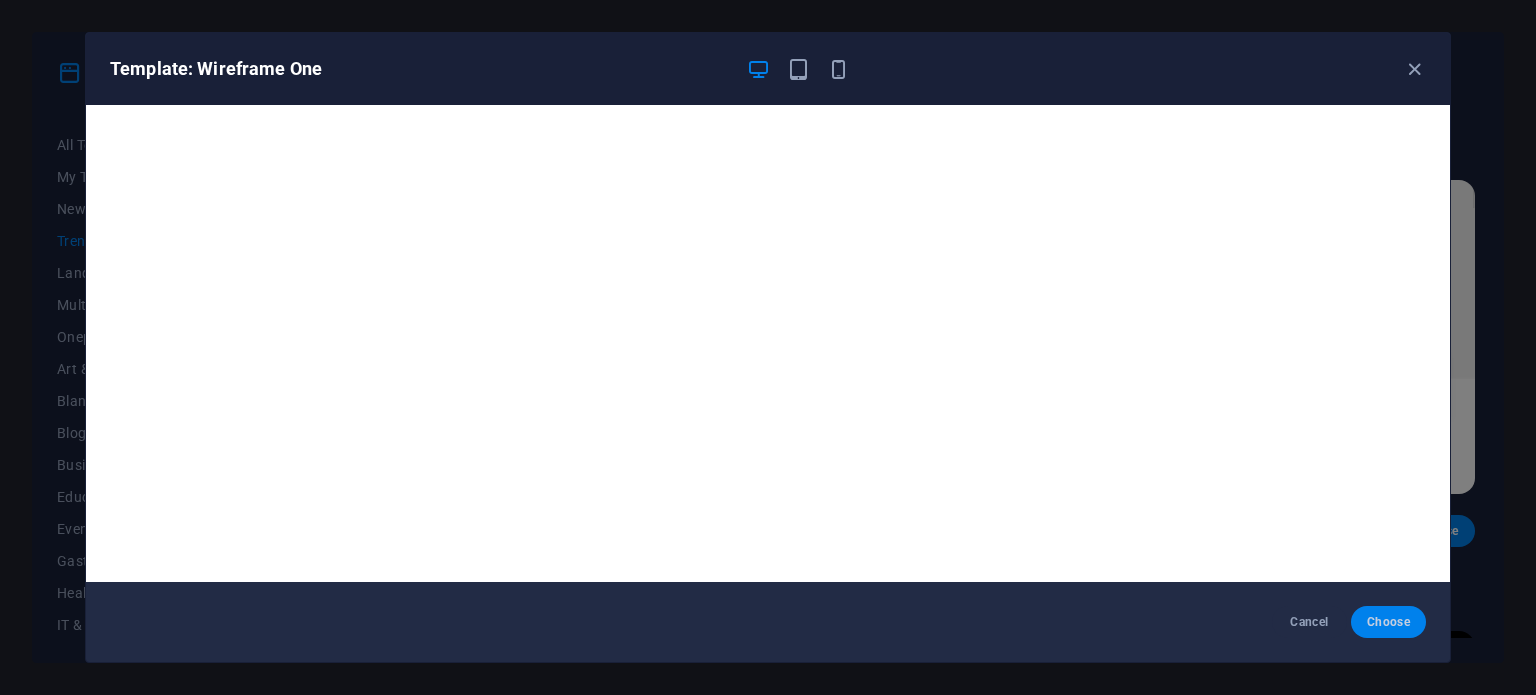 click on "Choose" at bounding box center (1388, 622) 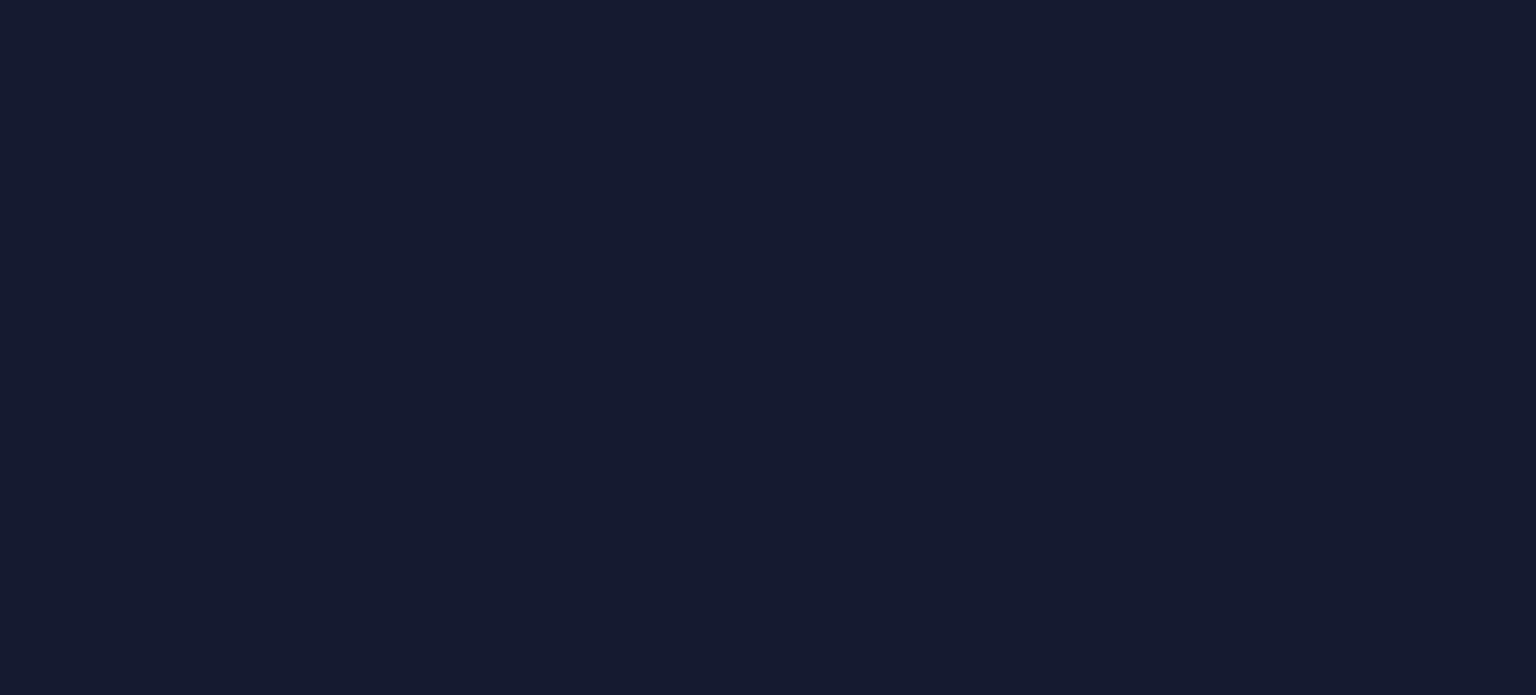 scroll, scrollTop: 0, scrollLeft: 0, axis: both 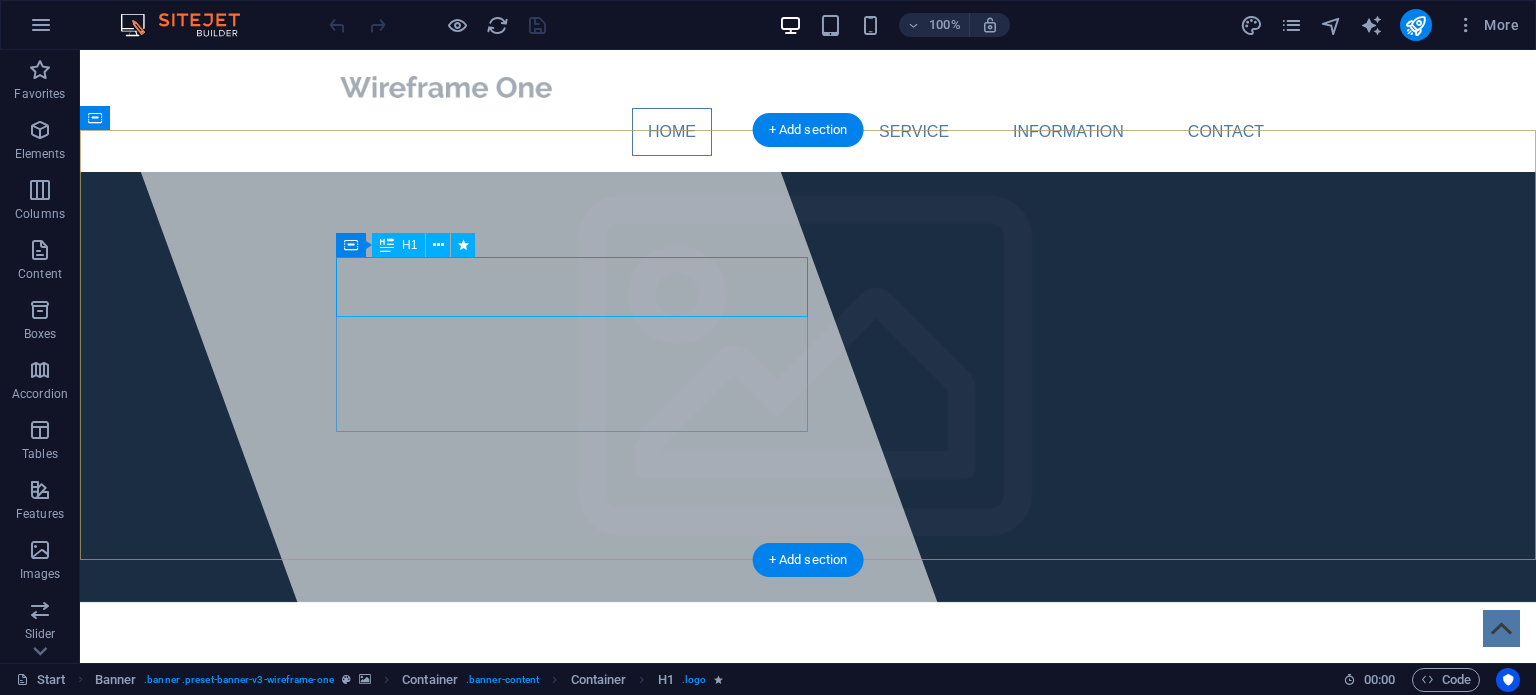 click on "Individual" at bounding box center (429, 712) 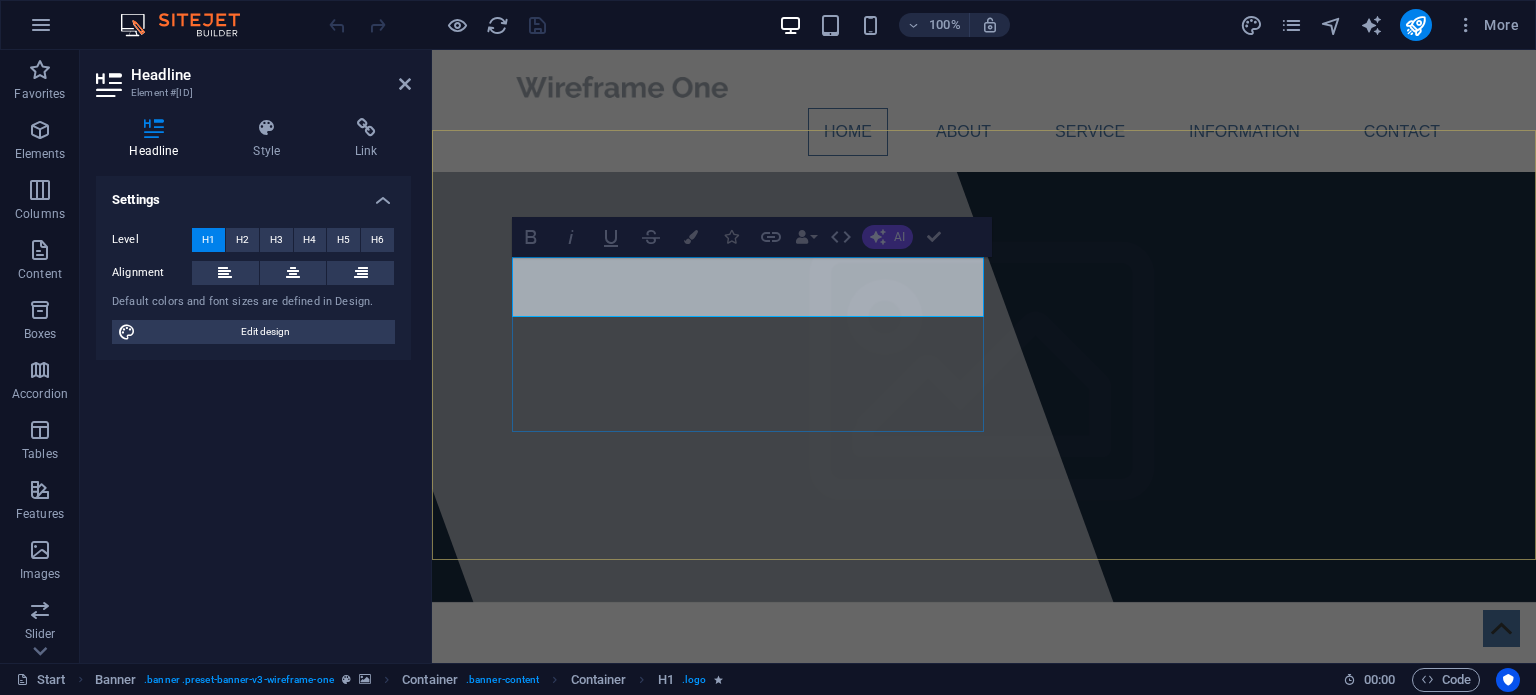 click on "​" at bounding box center [984, 712] 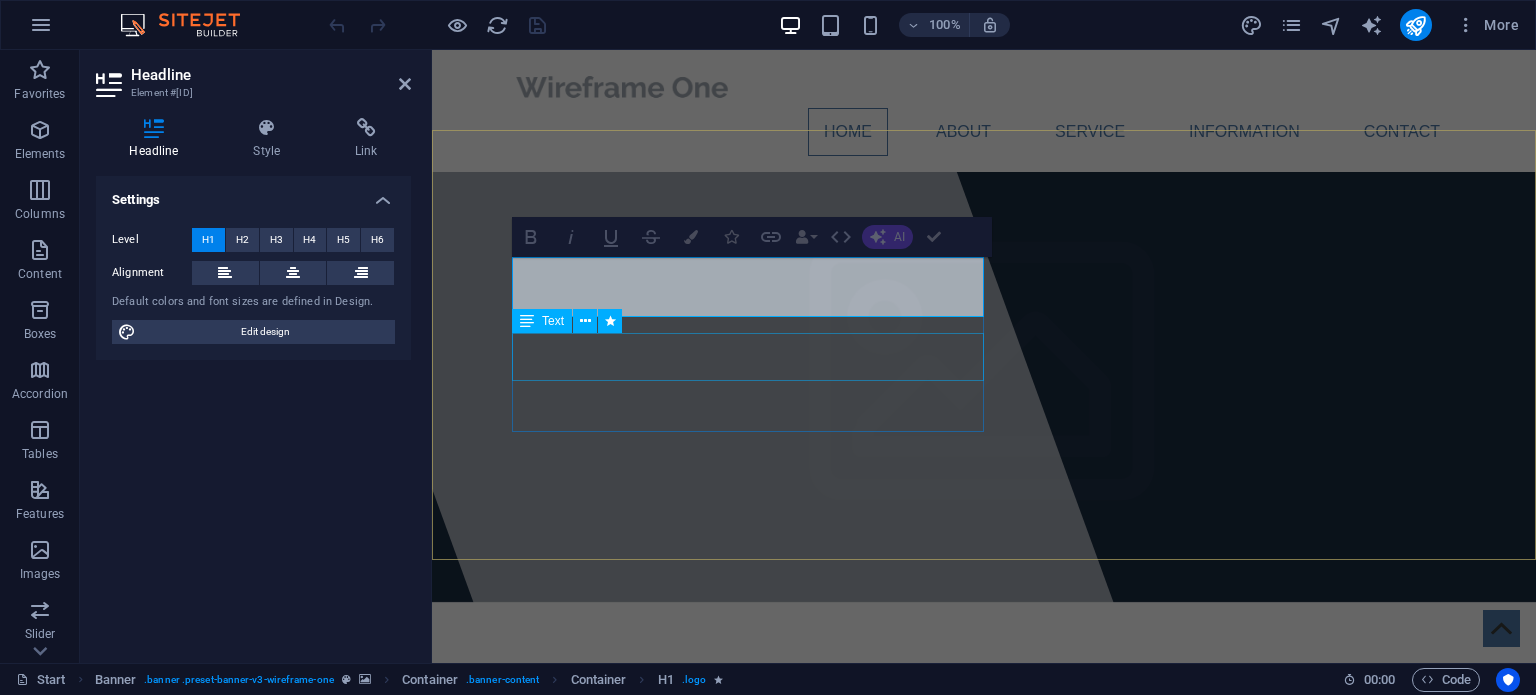 click on "Text" at bounding box center (542, 321) 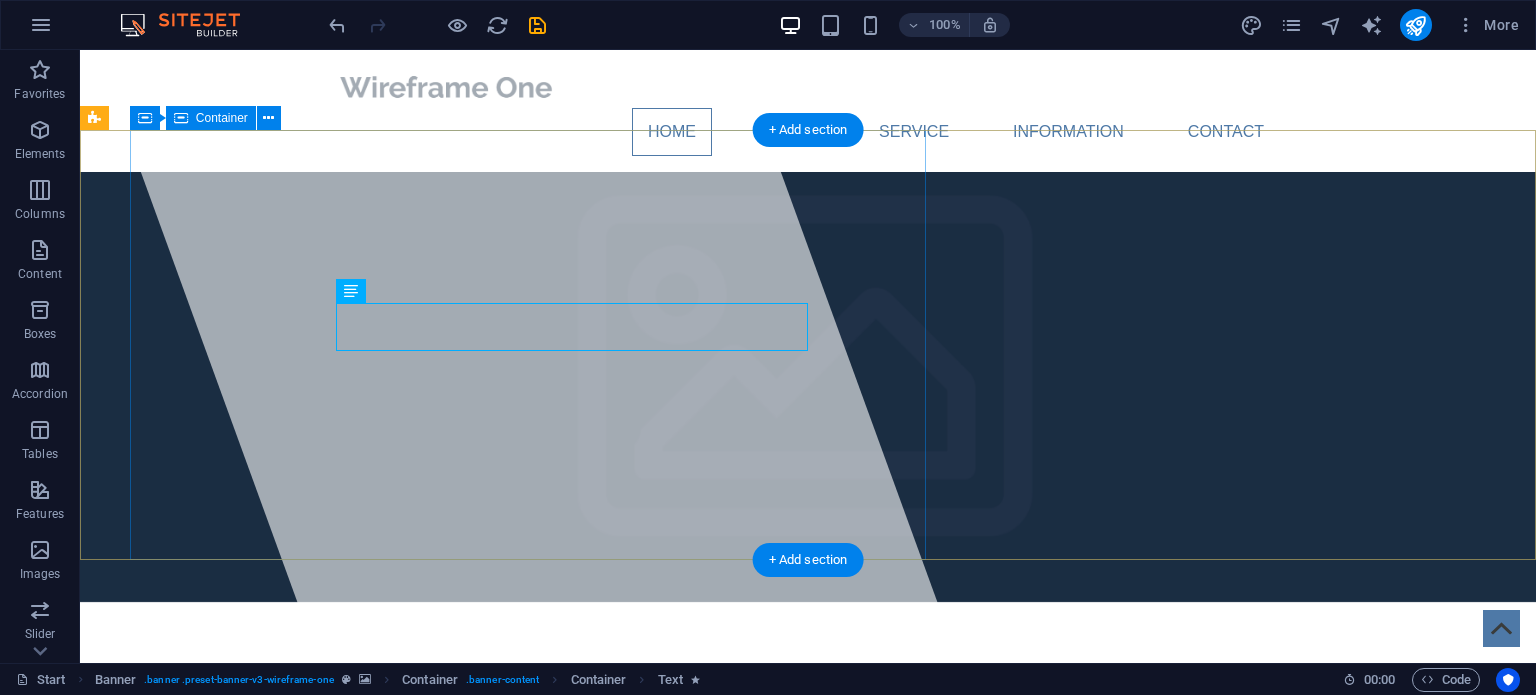 click at bounding box center [527, 356] 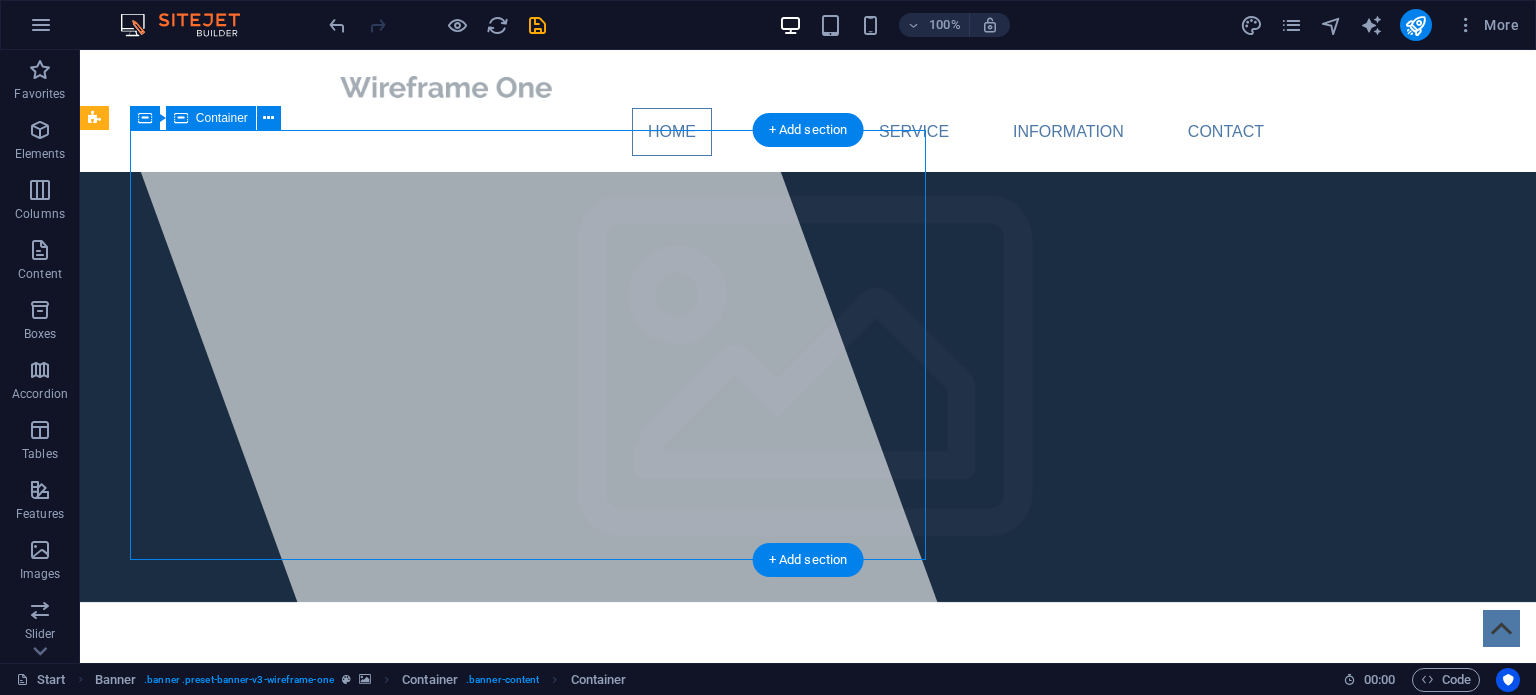 click at bounding box center [527, 356] 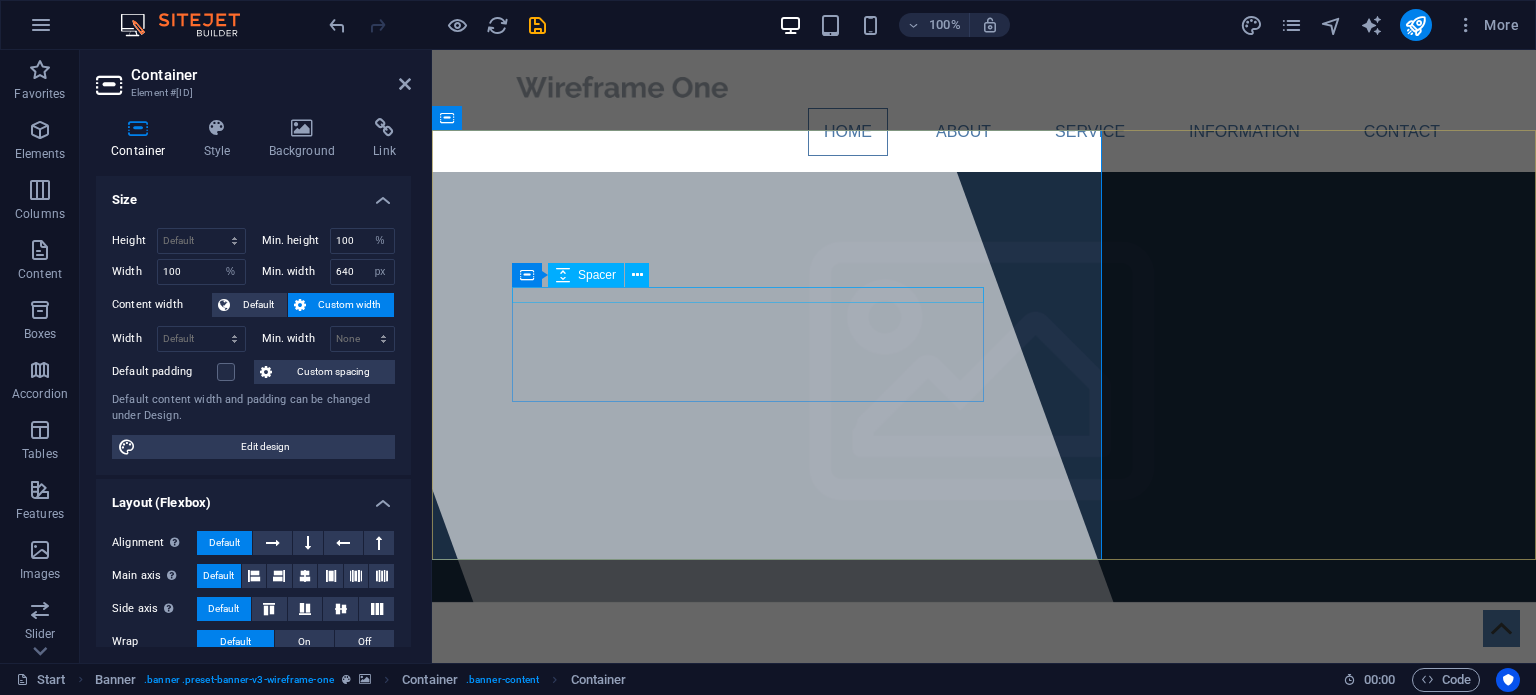 click at bounding box center [984, 690] 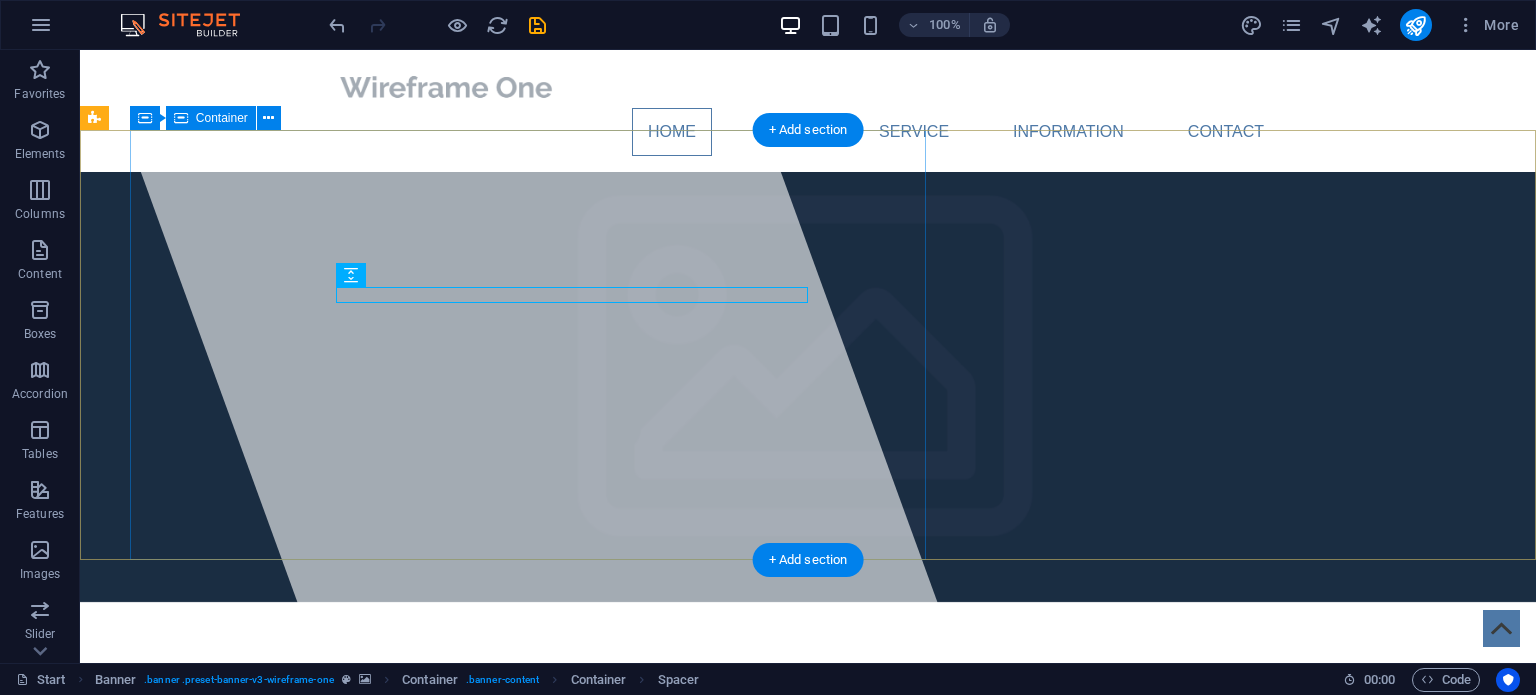 click at bounding box center (527, 356) 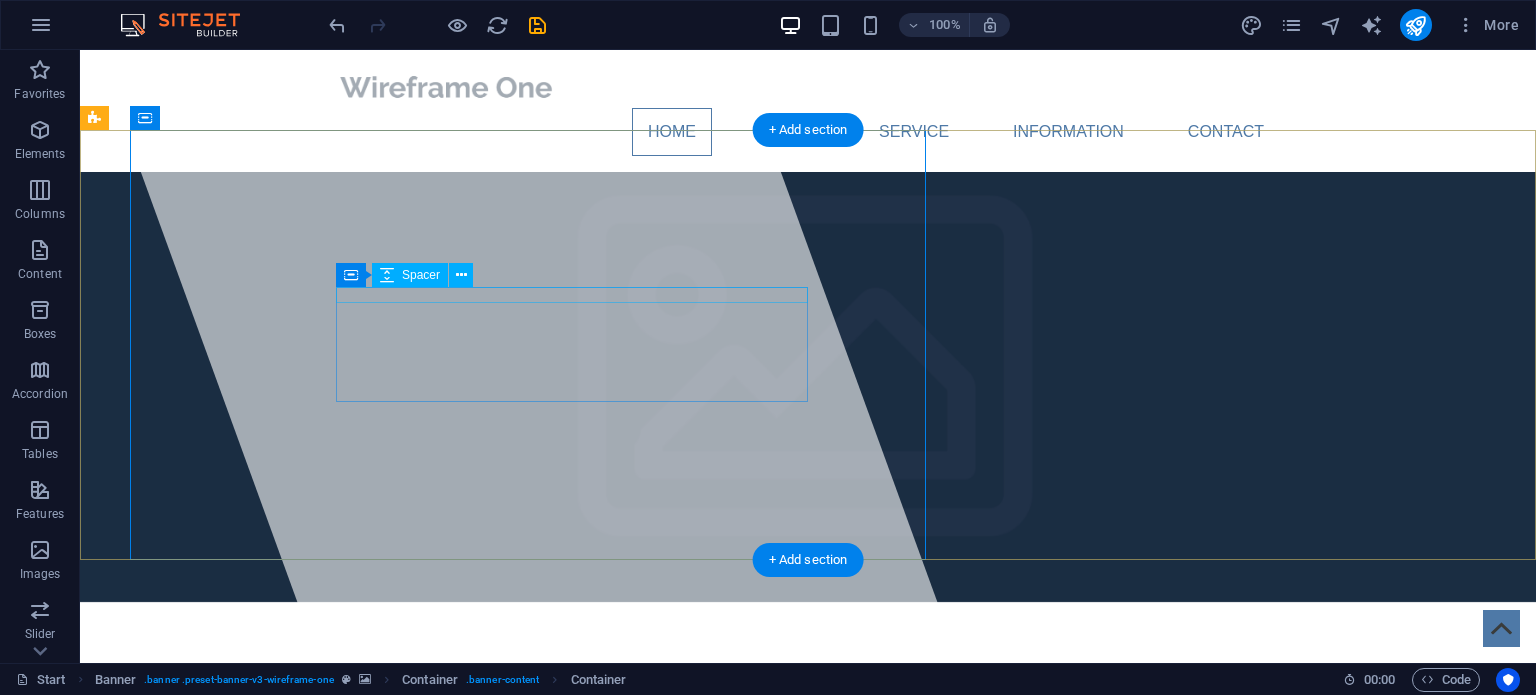 click at bounding box center (808, 690) 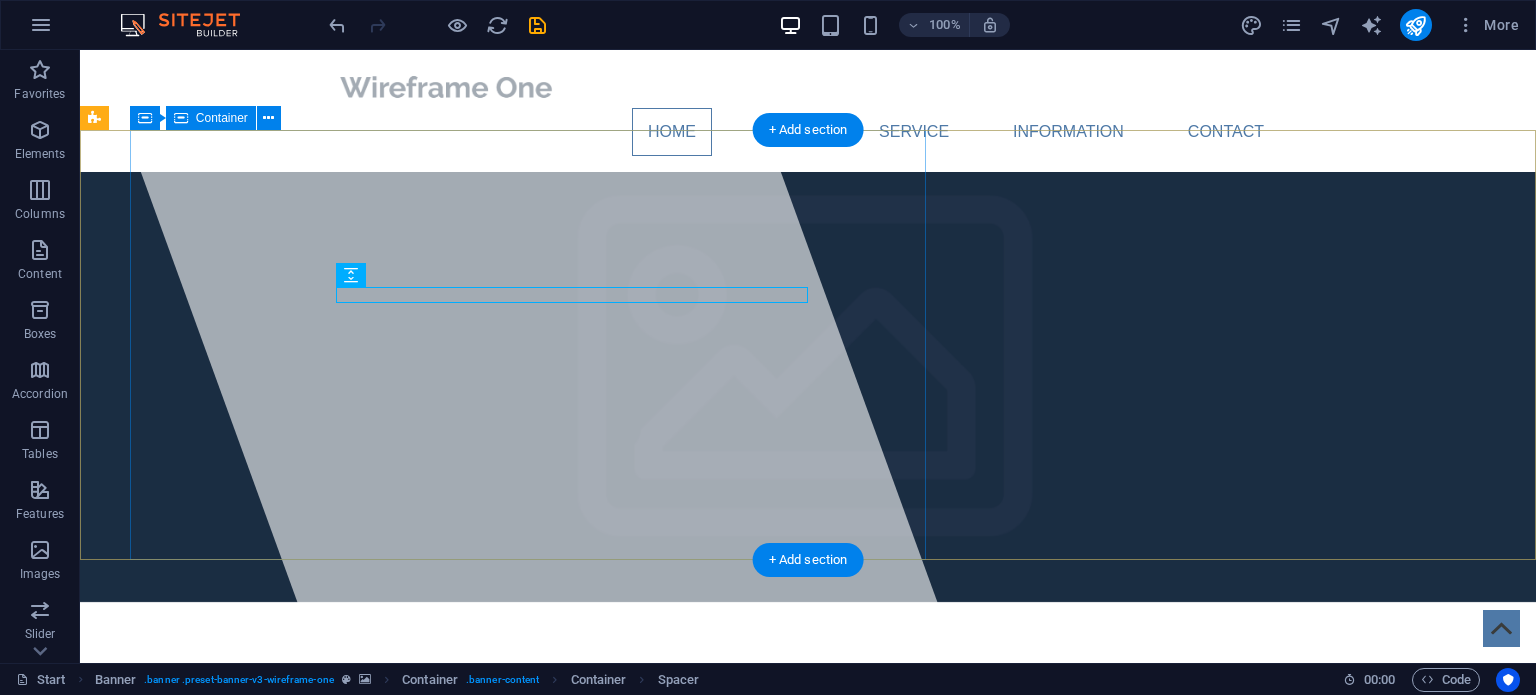 click at bounding box center [527, 356] 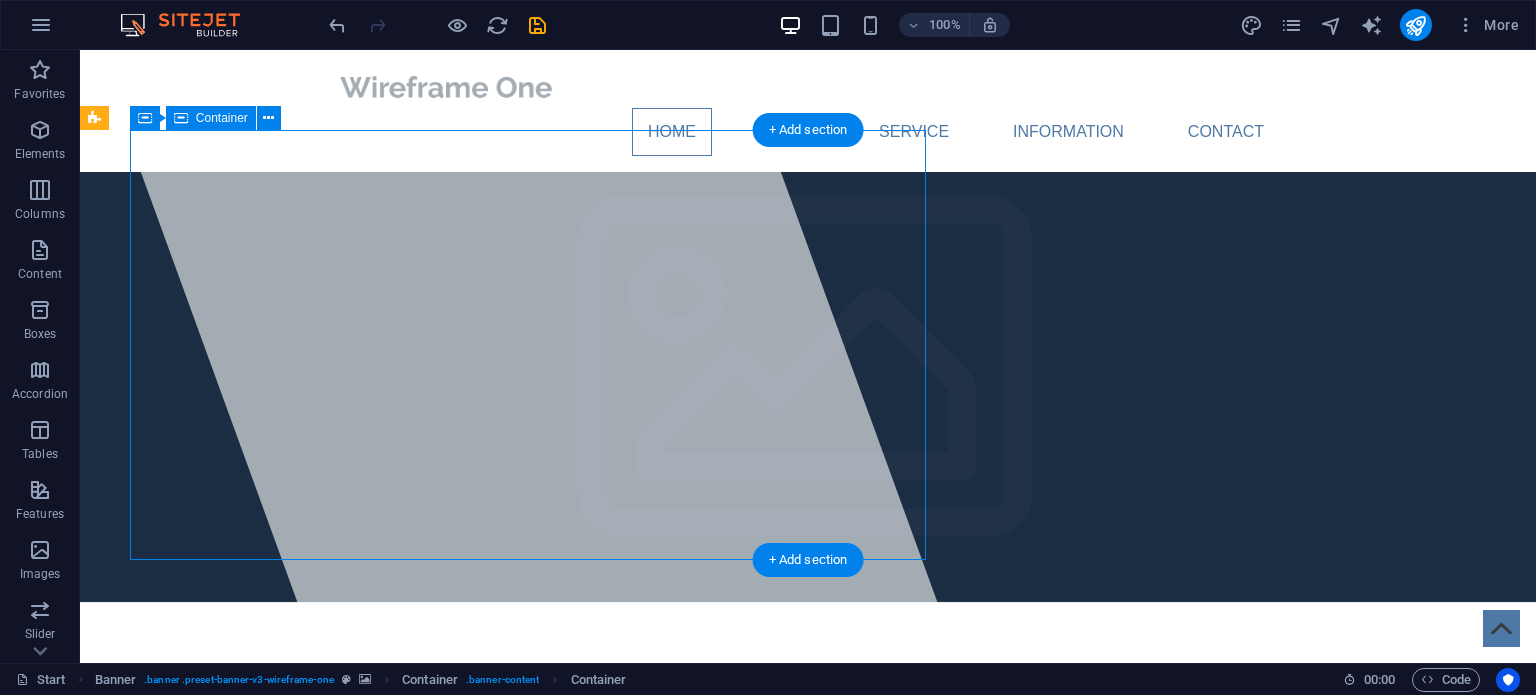 click at bounding box center [527, 356] 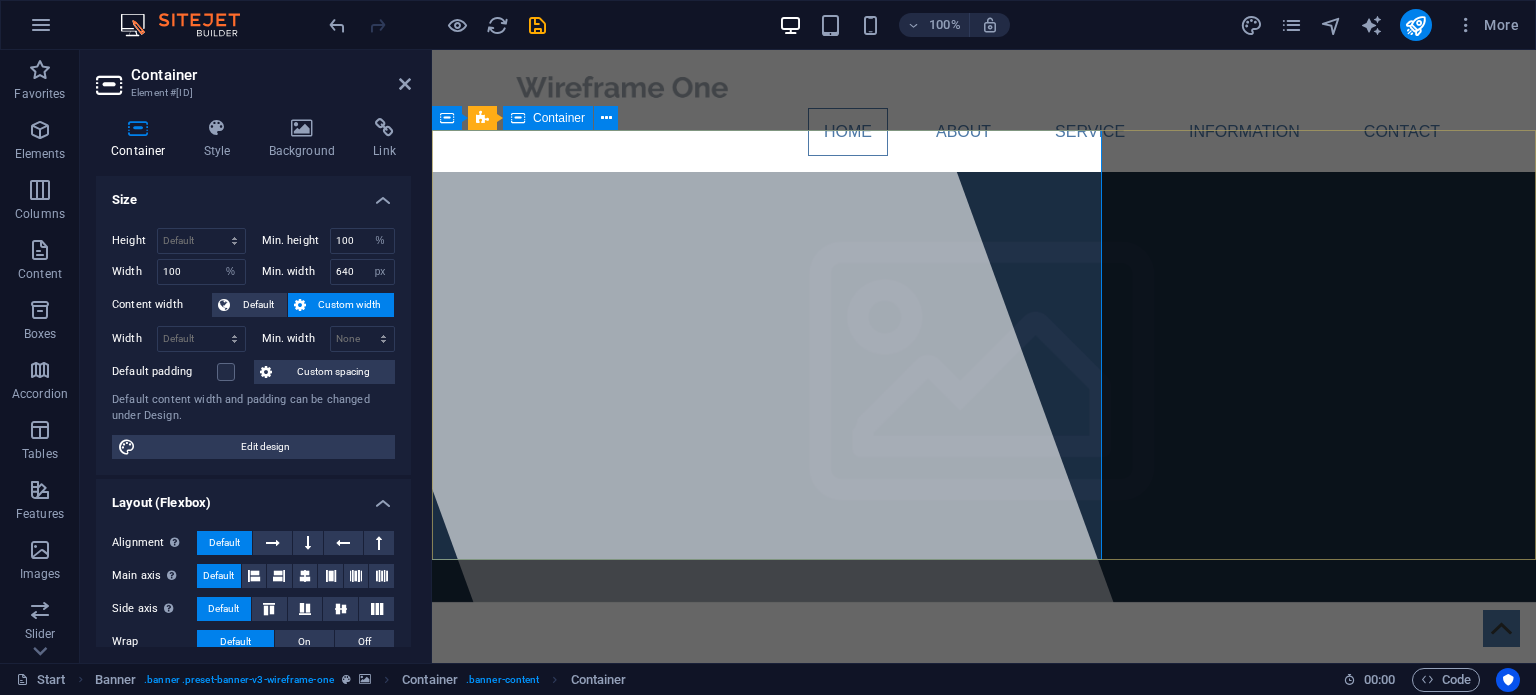 click at bounding box center [703, 356] 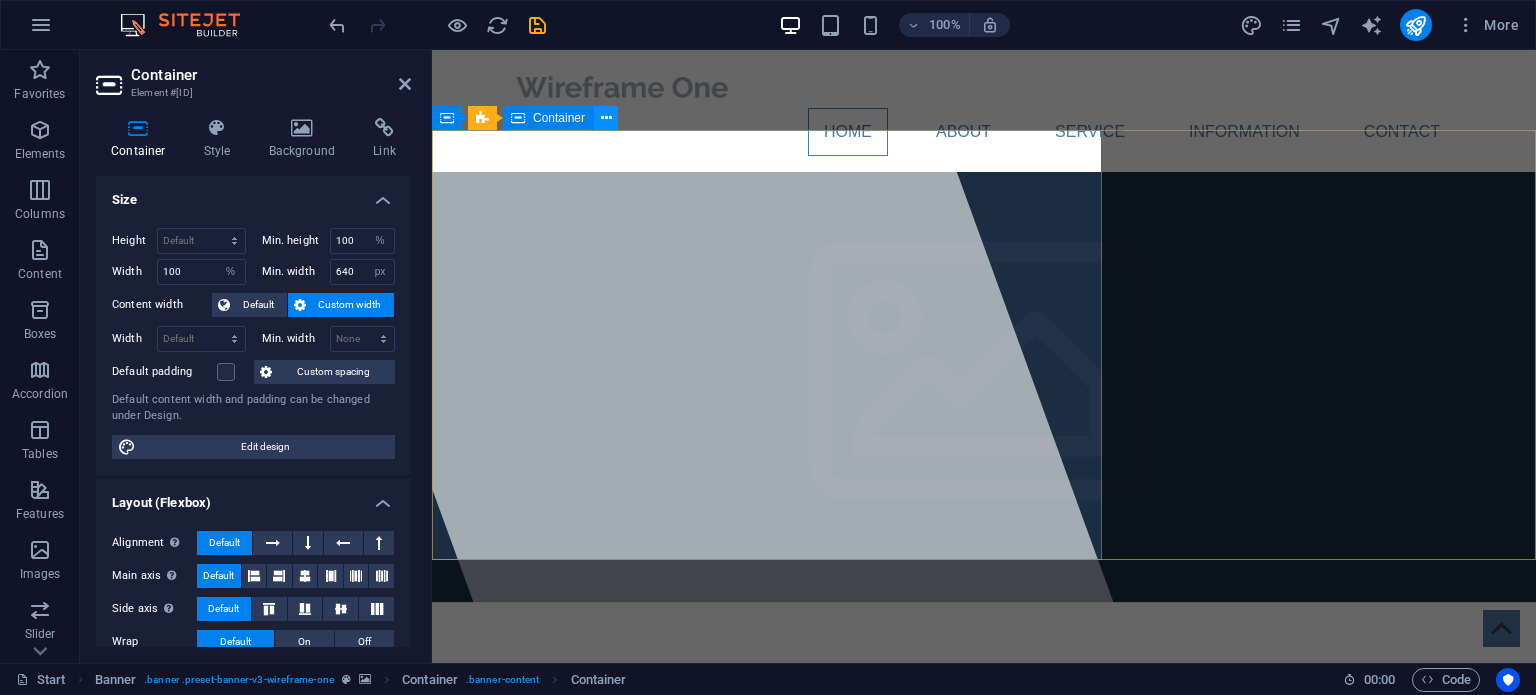 click at bounding box center [606, 118] 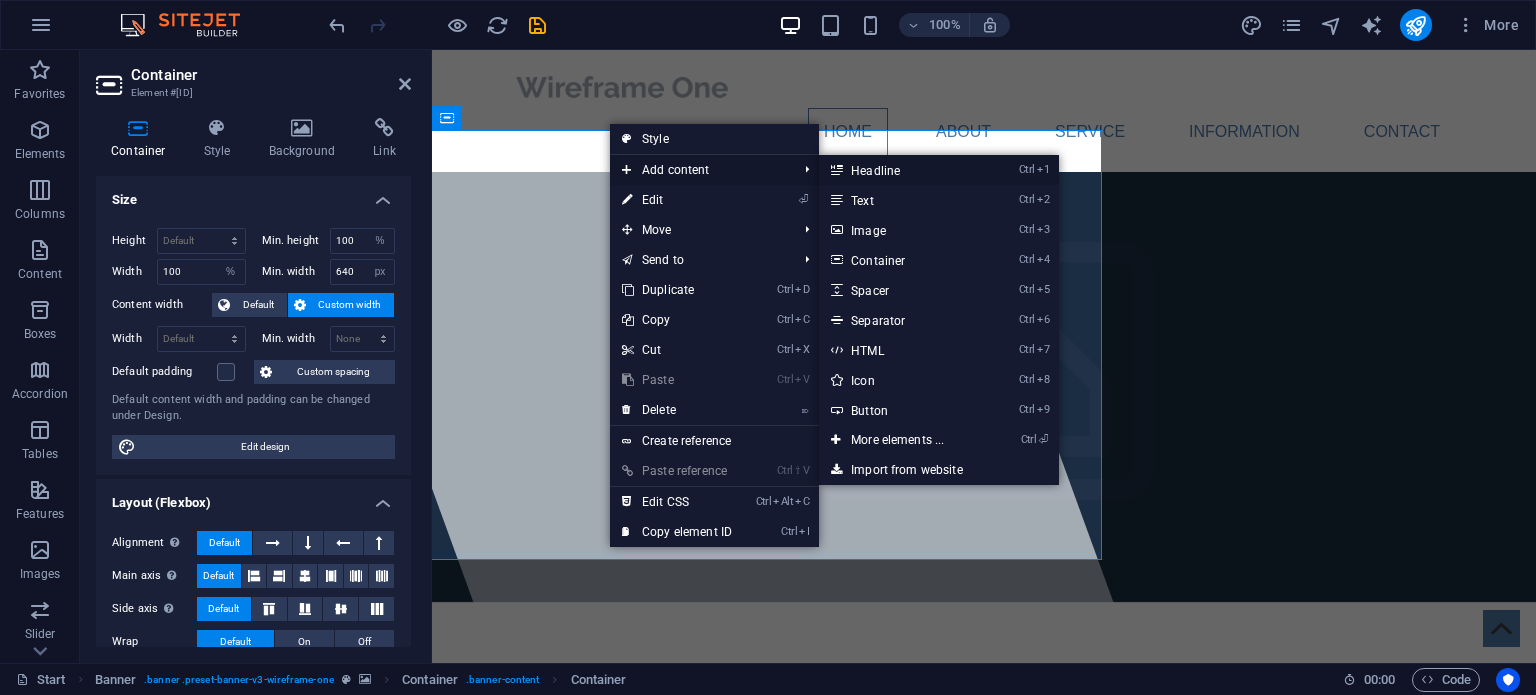 click on "Ctrl 1  Headline" at bounding box center (901, 170) 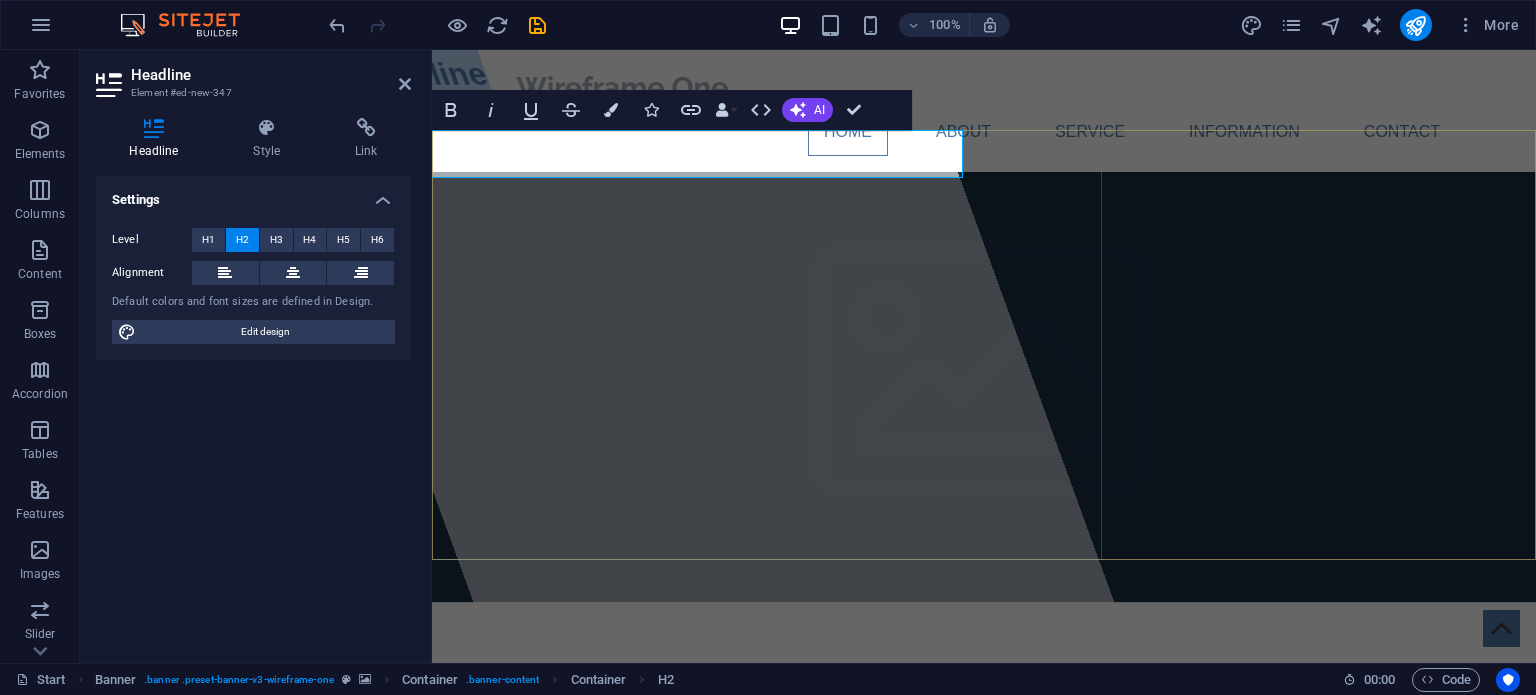 click on "New headline" at bounding box center (600, 74) 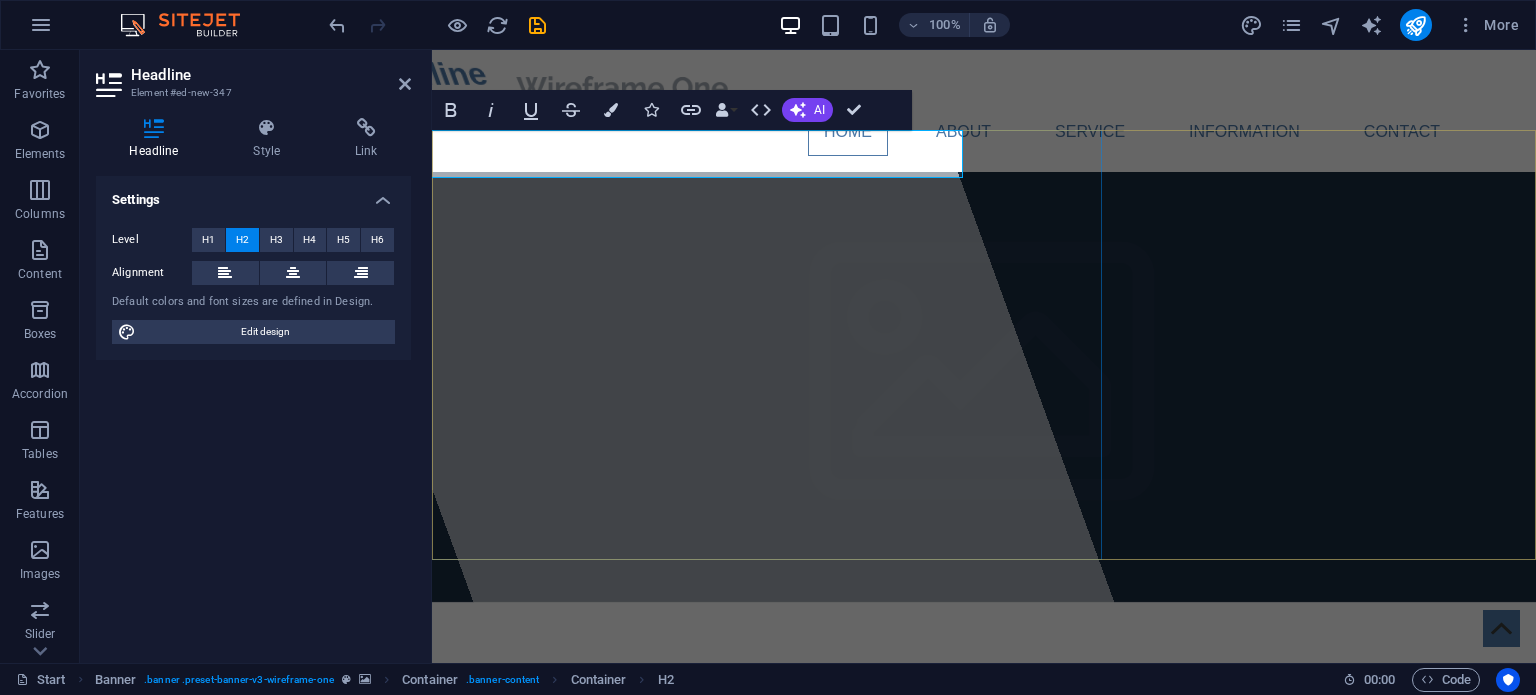 click on "New headline" at bounding box center [600, 74] 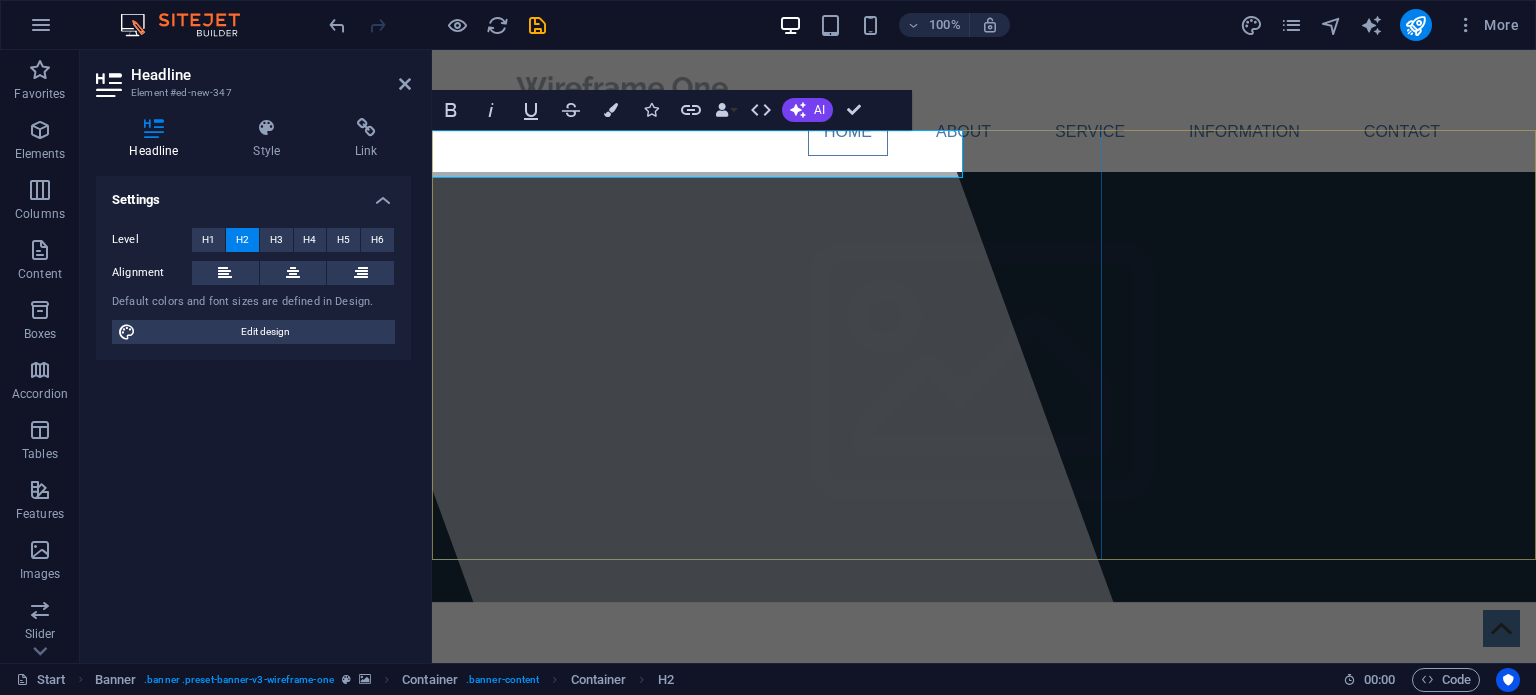 type 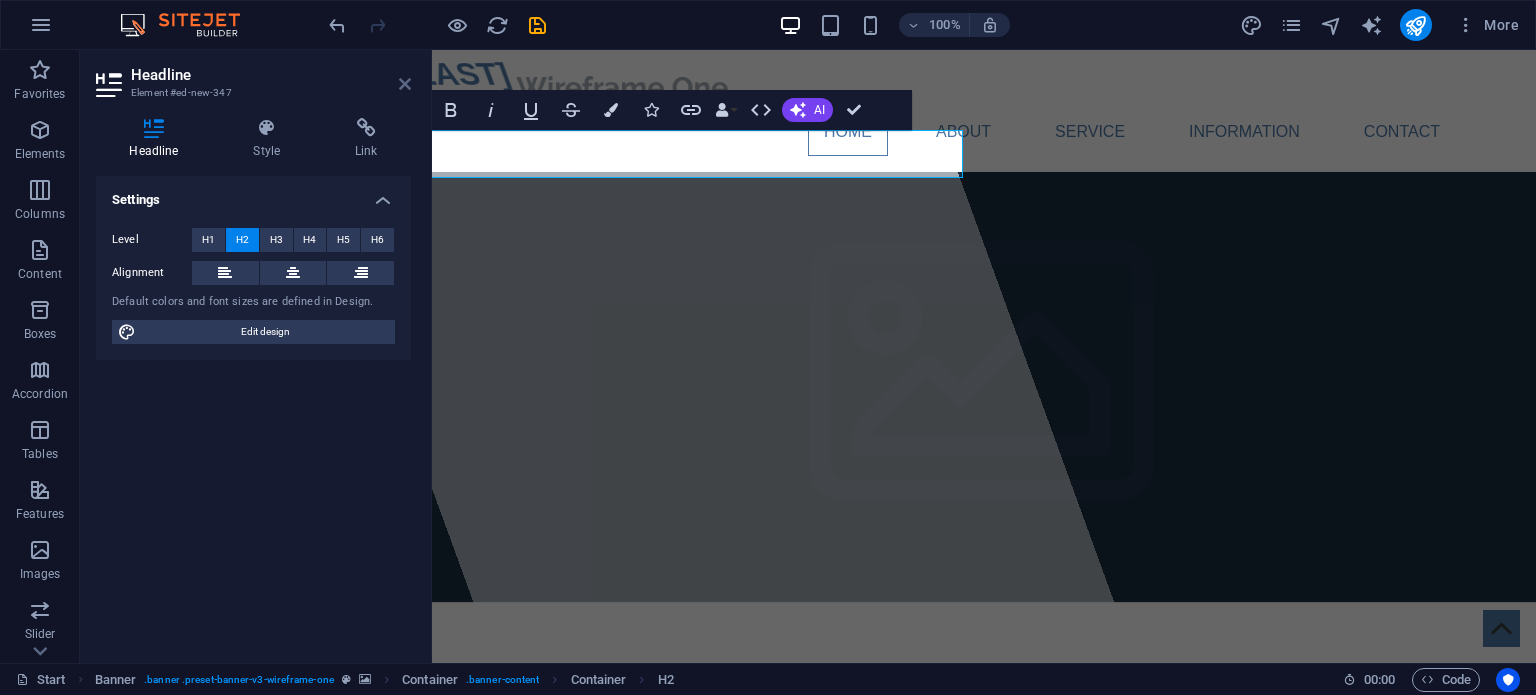 click at bounding box center (405, 84) 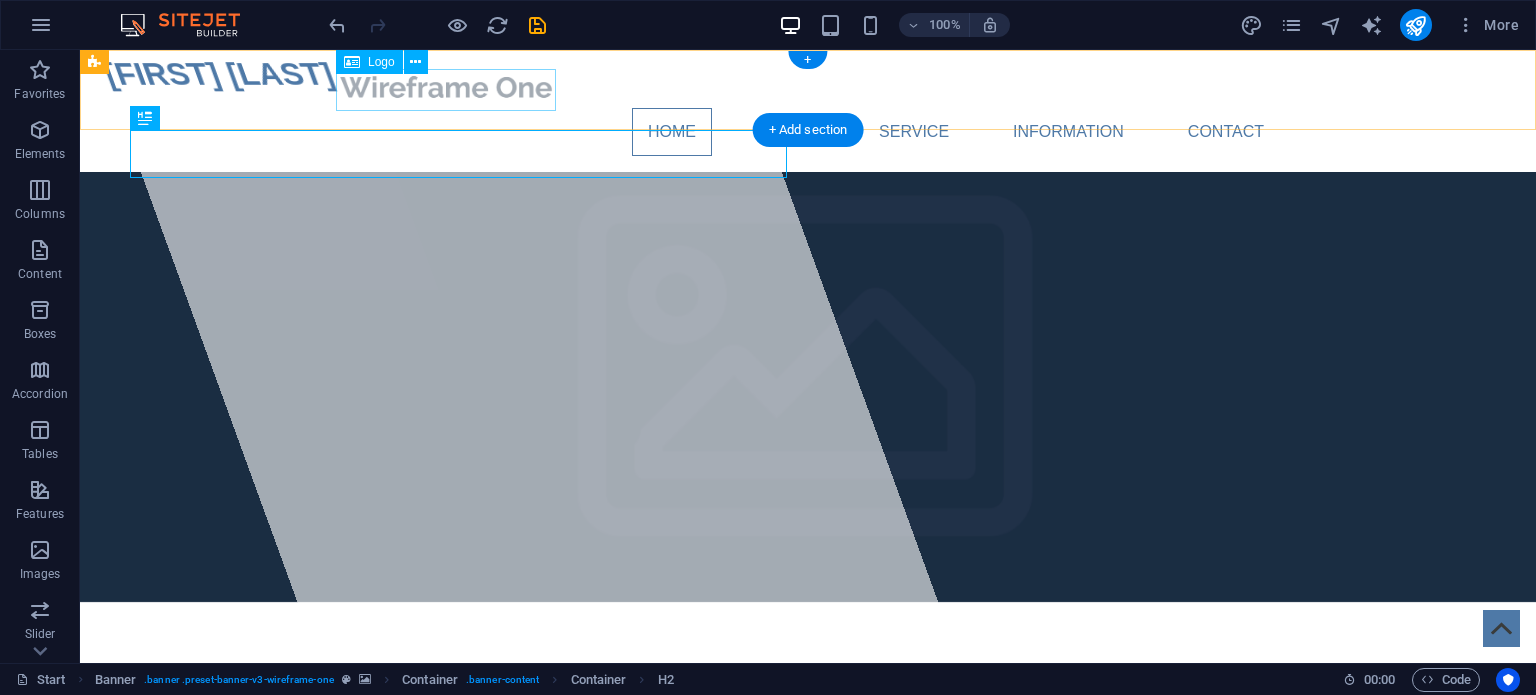 click at bounding box center (808, 87) 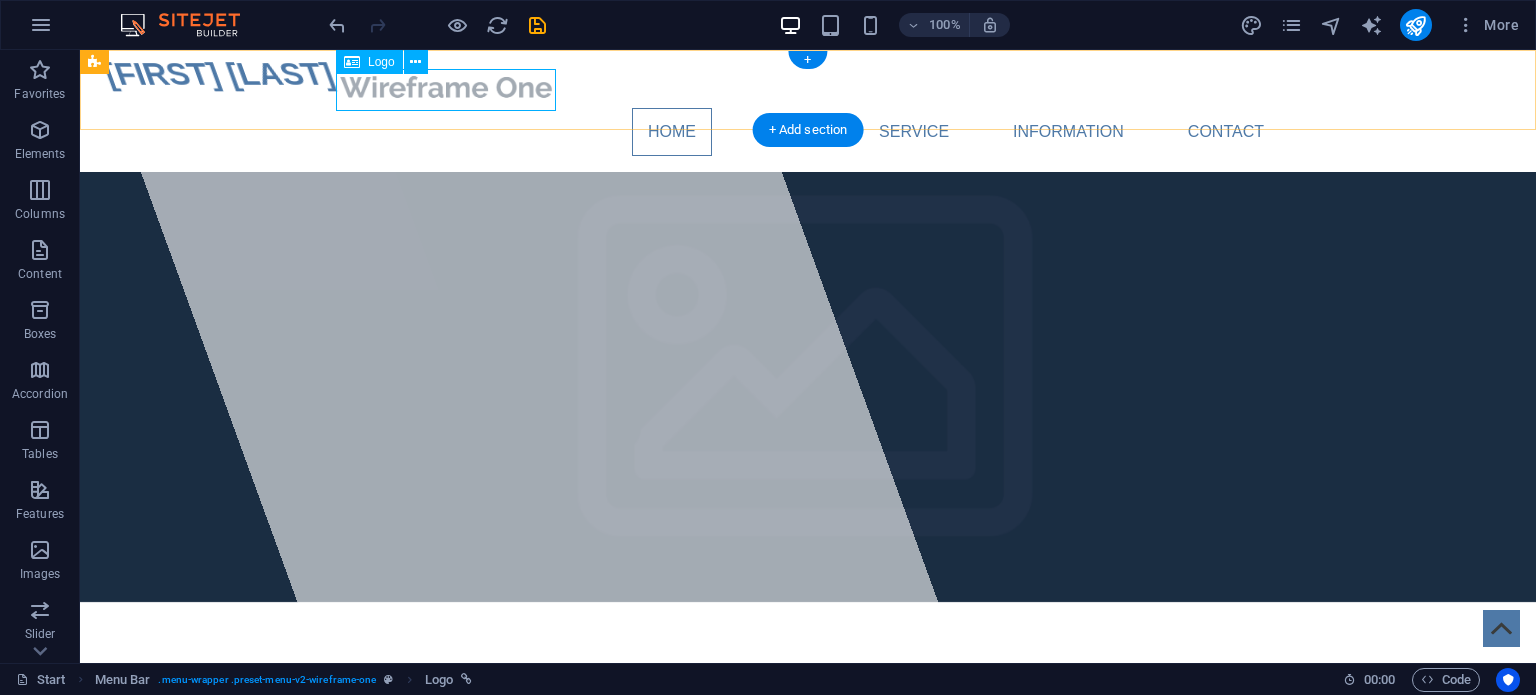 click at bounding box center (808, 87) 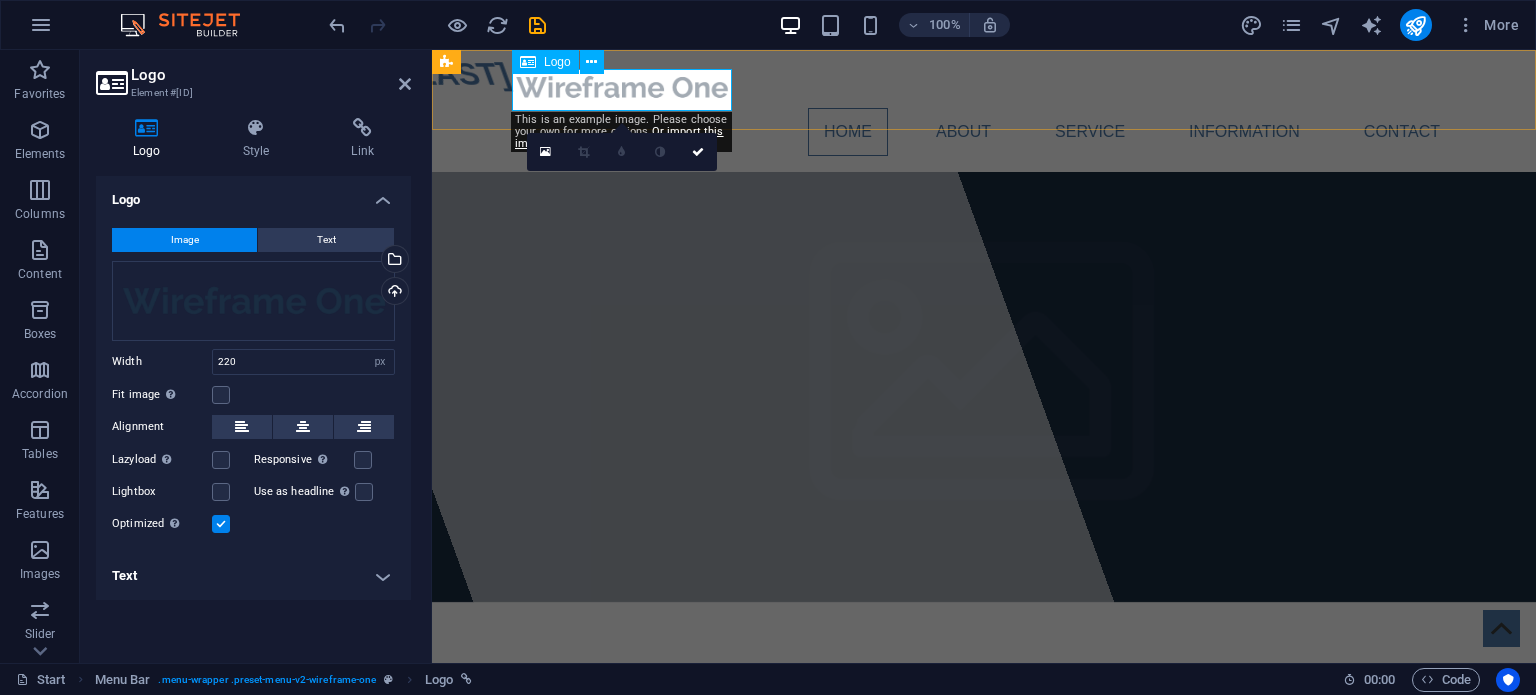 click at bounding box center [984, 87] 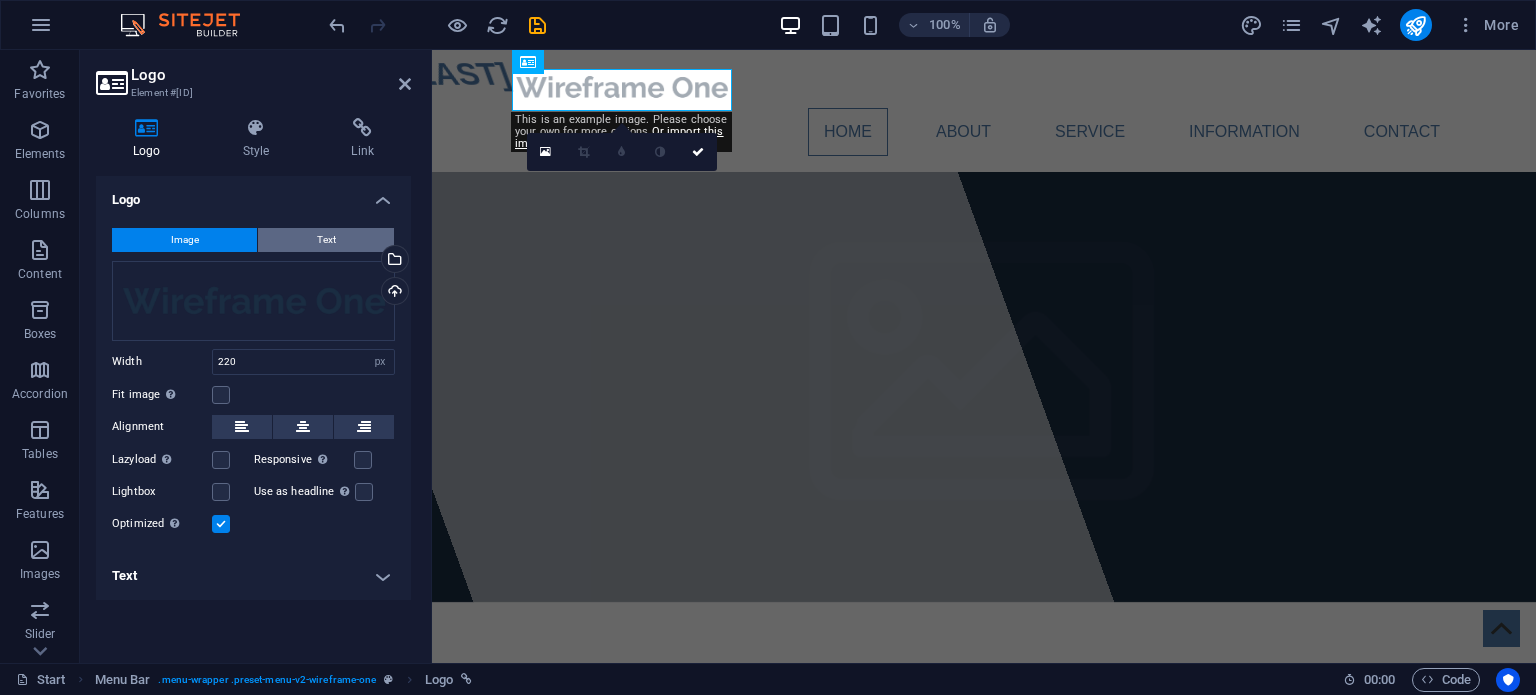 click on "Text" at bounding box center (326, 240) 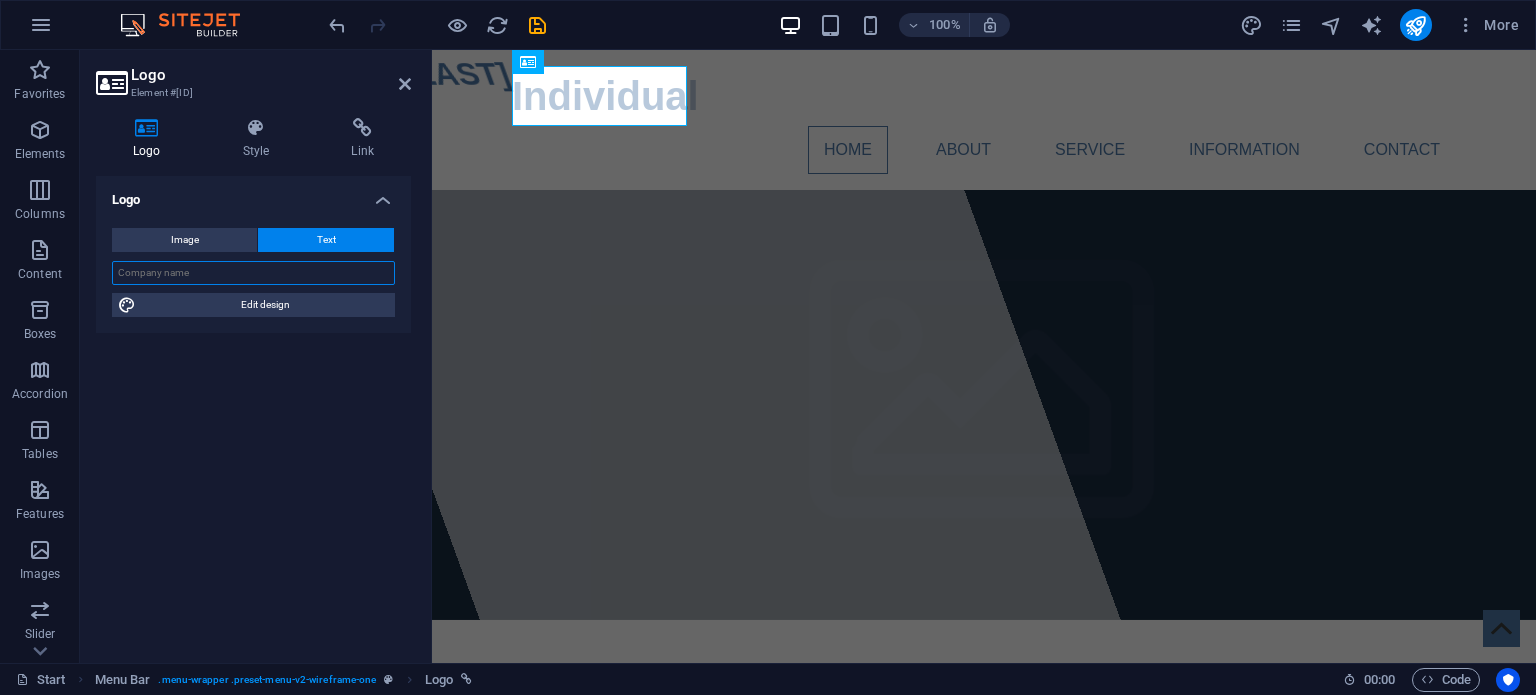 click at bounding box center (253, 273) 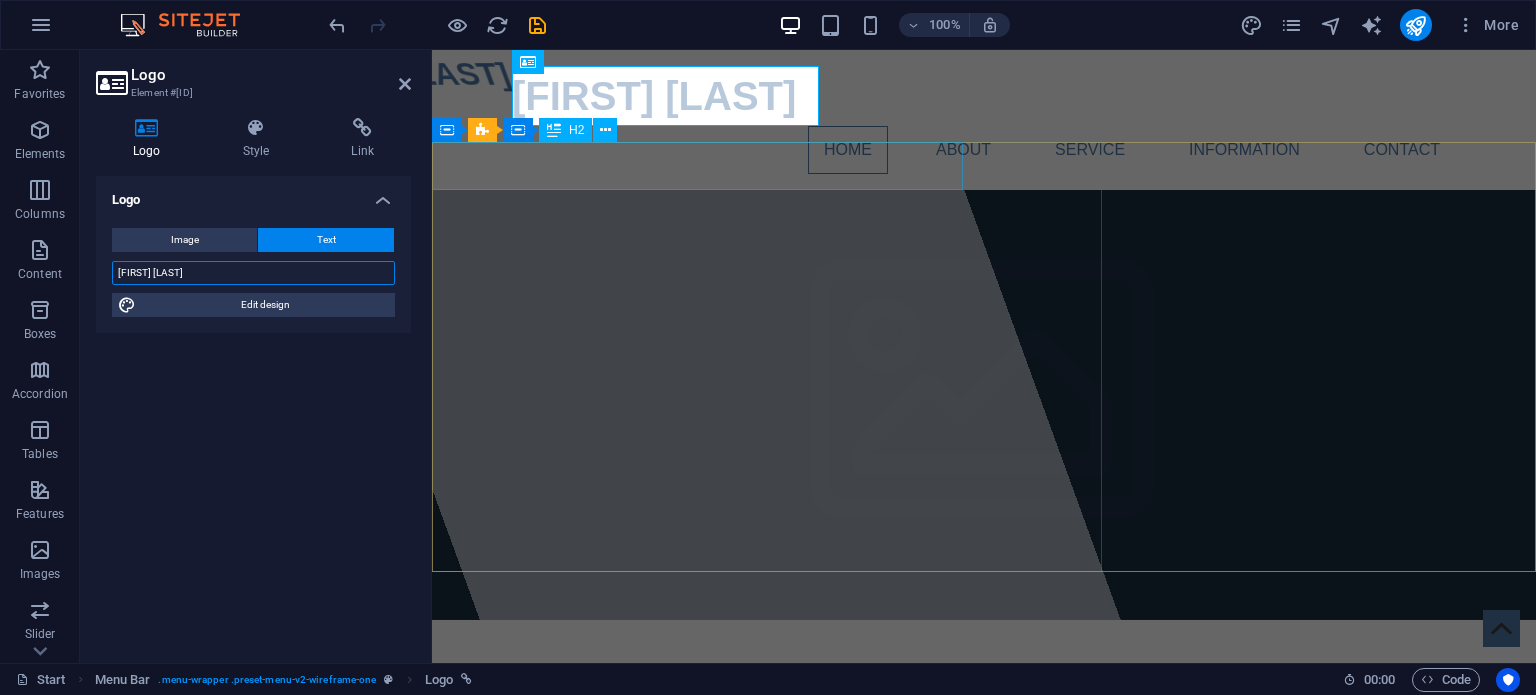 type on "Joshua Jennings" 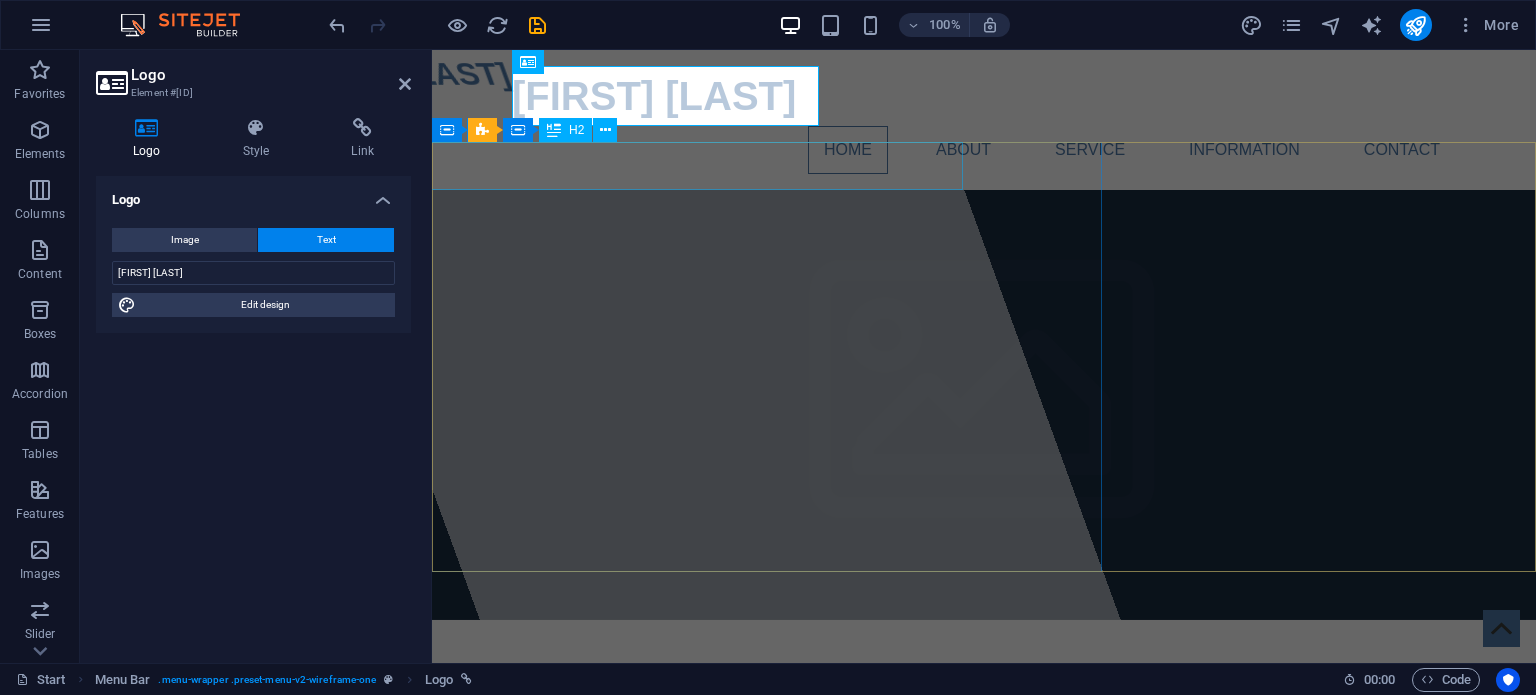 click on "Joshua Jennings" at bounding box center [600, 74] 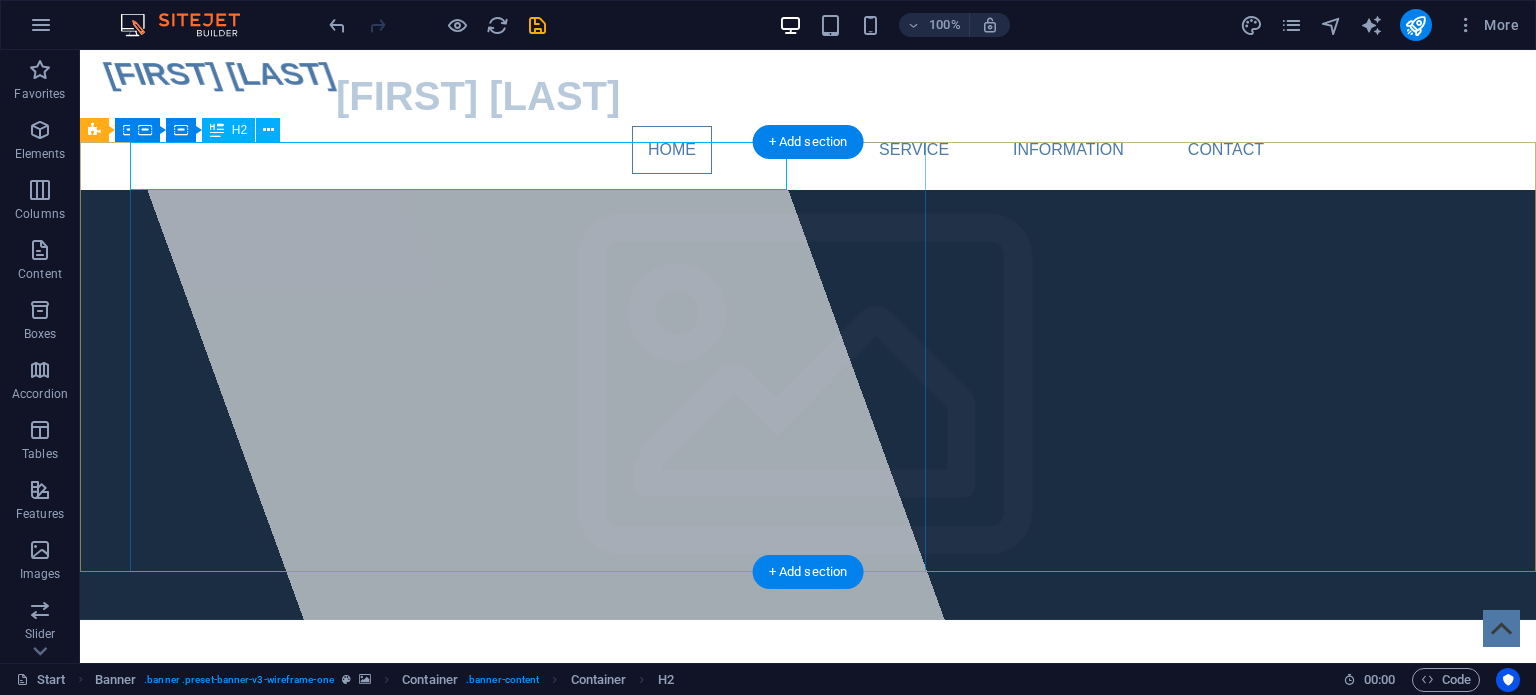 click on "Joshua Jennings" at bounding box center (424, 74) 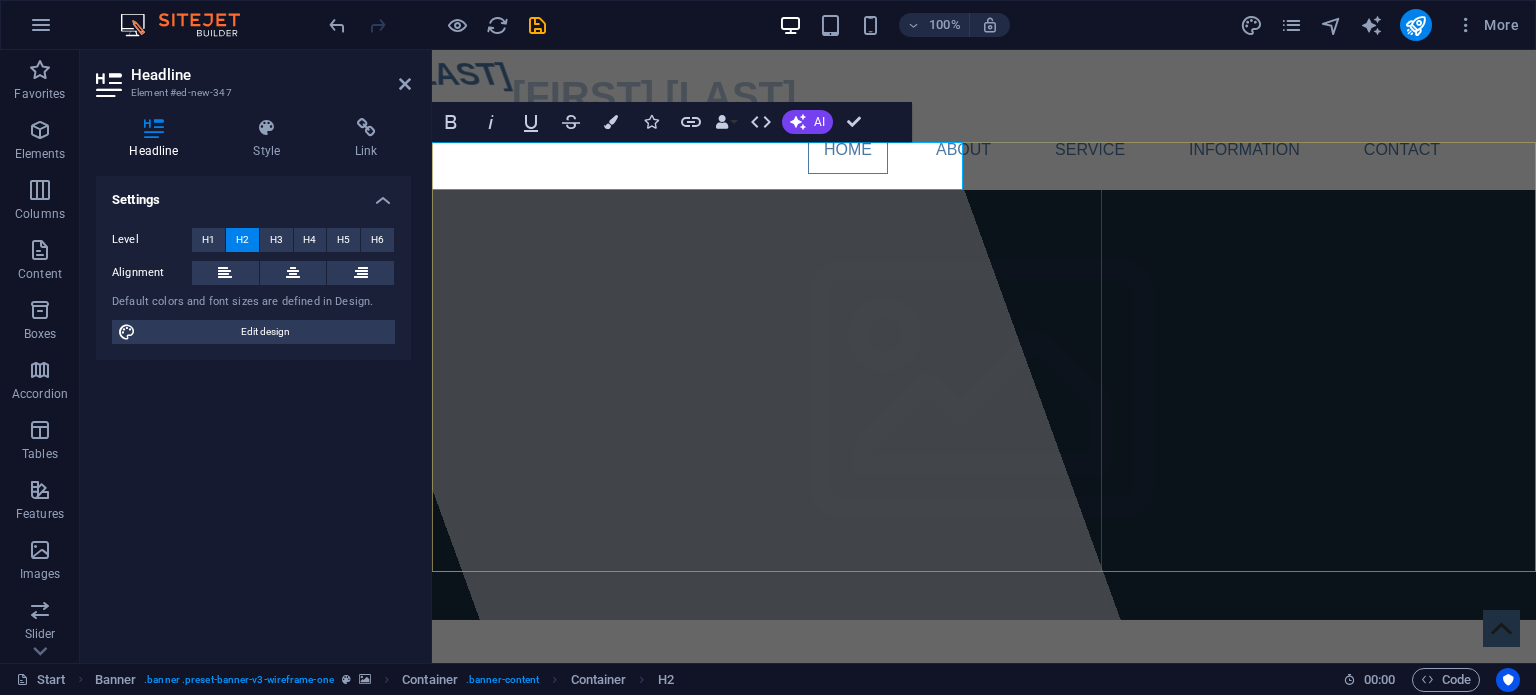 click on "Joshua Jennings" at bounding box center [600, 74] 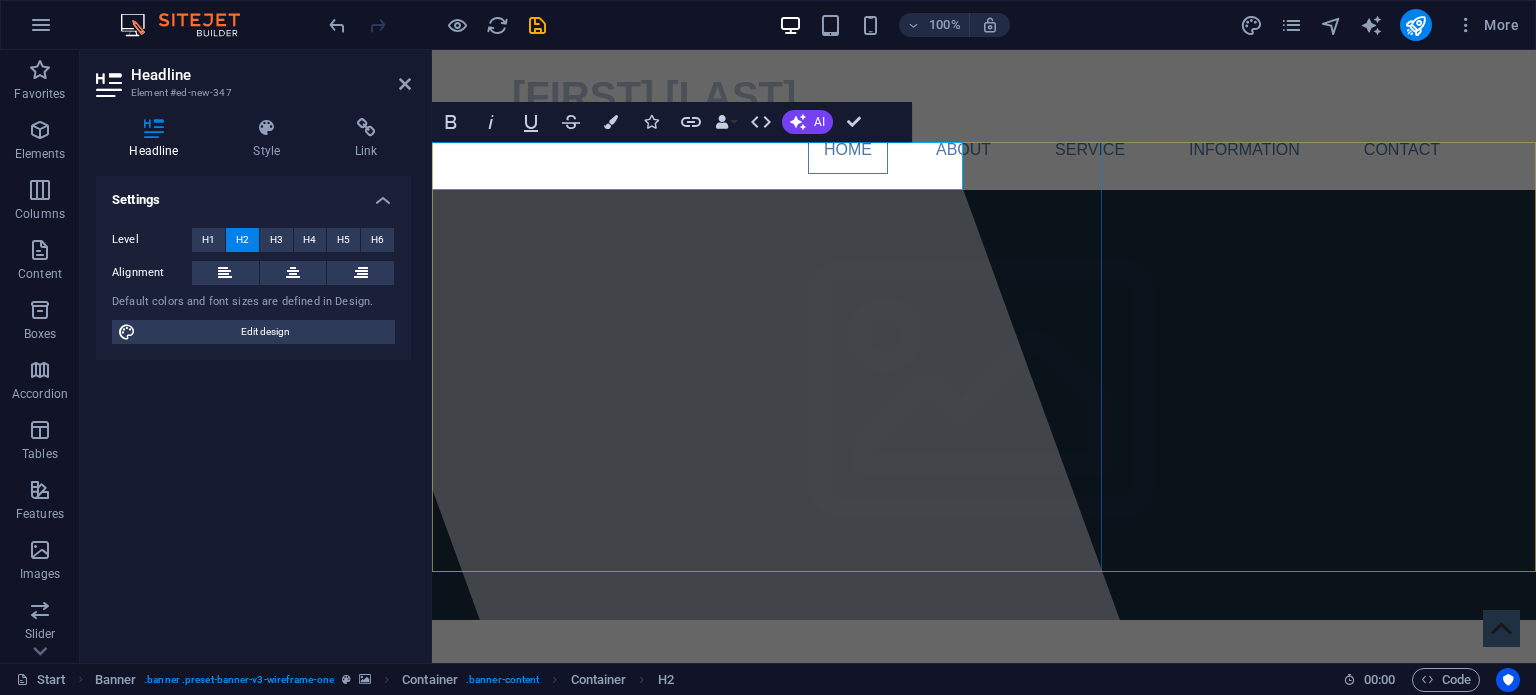 type 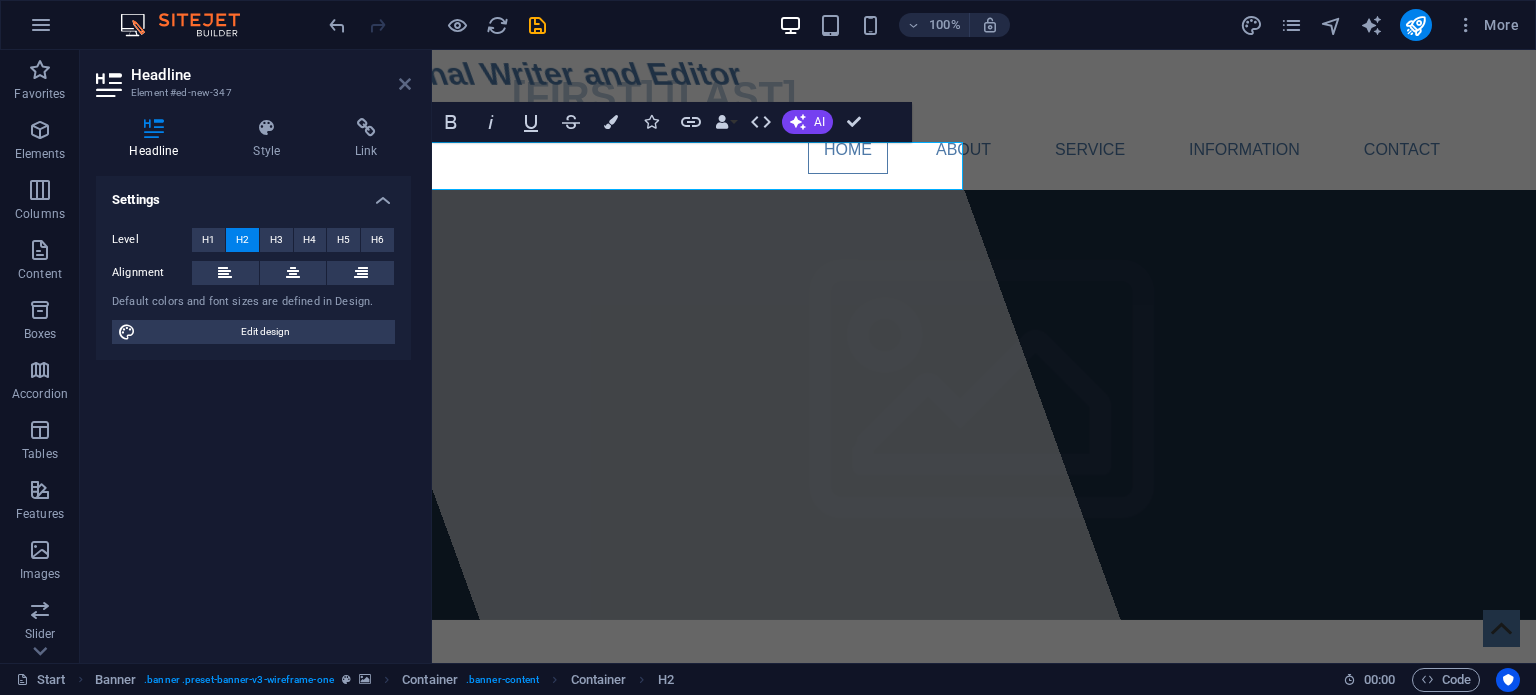 click at bounding box center [405, 84] 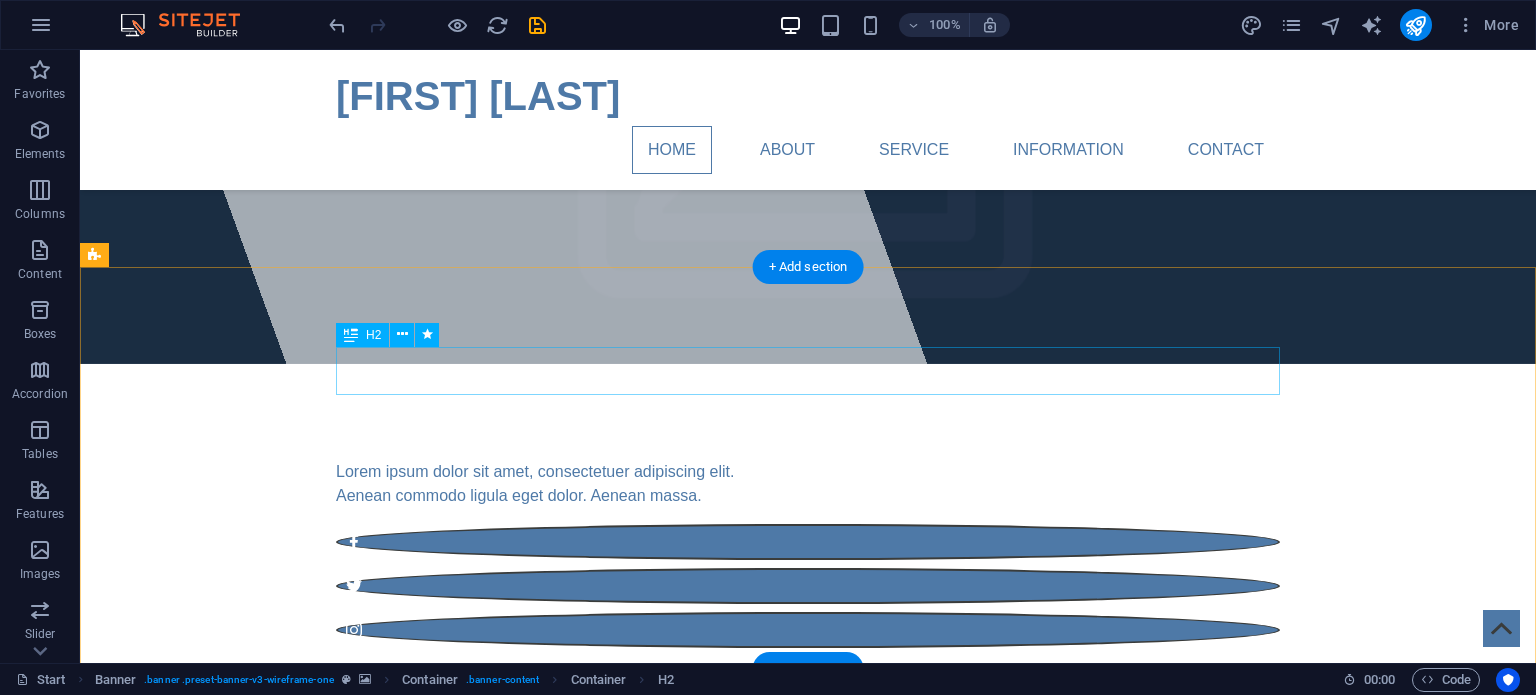 scroll, scrollTop: 206, scrollLeft: 0, axis: vertical 